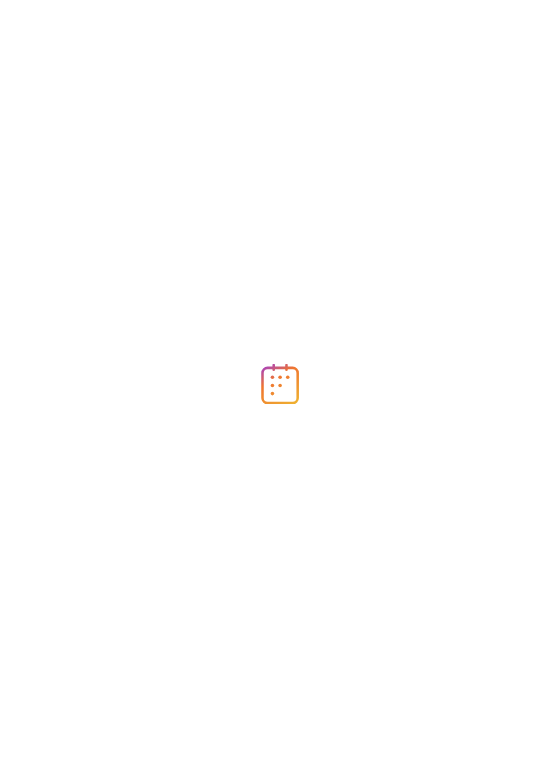 scroll, scrollTop: 0, scrollLeft: 0, axis: both 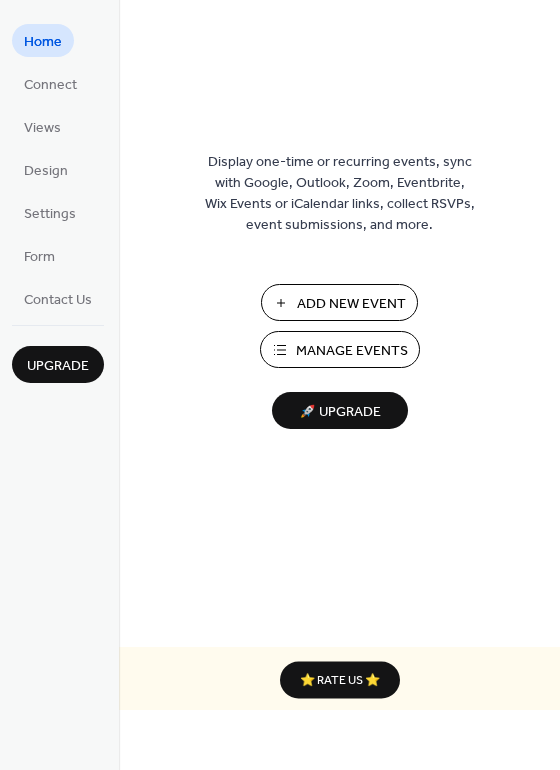 click on "Manage Events" at bounding box center (352, 351) 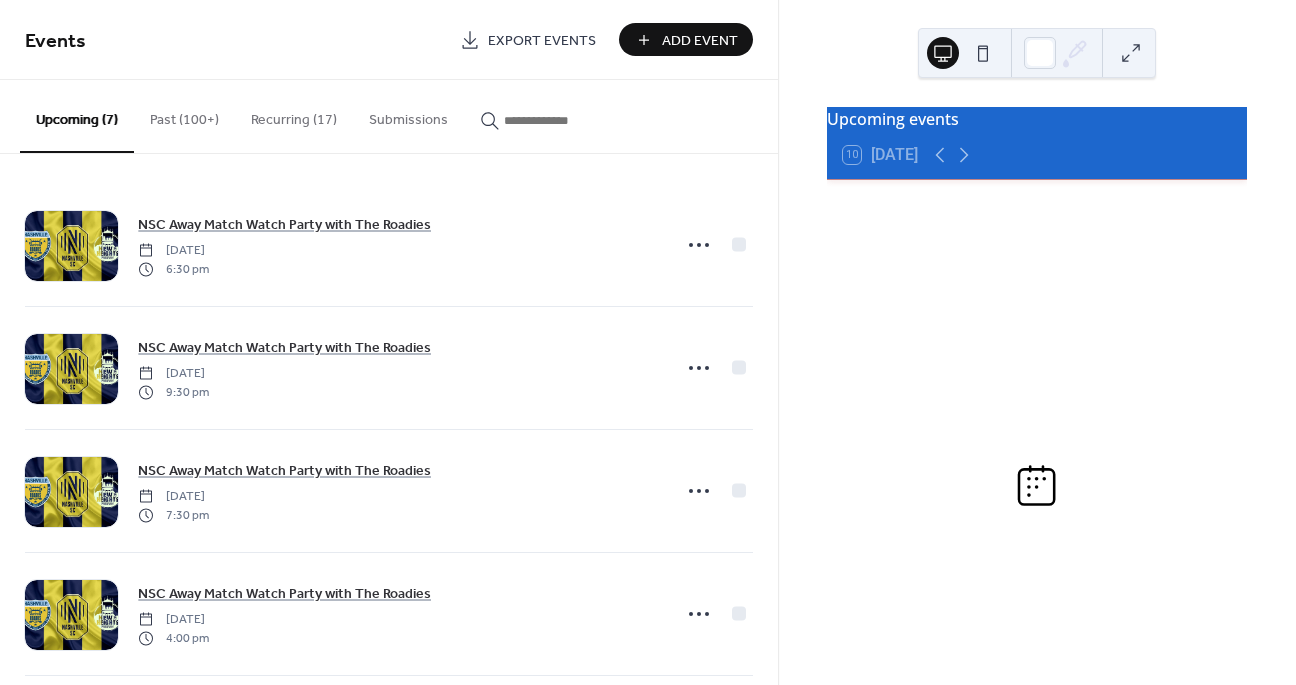 scroll, scrollTop: 0, scrollLeft: 0, axis: both 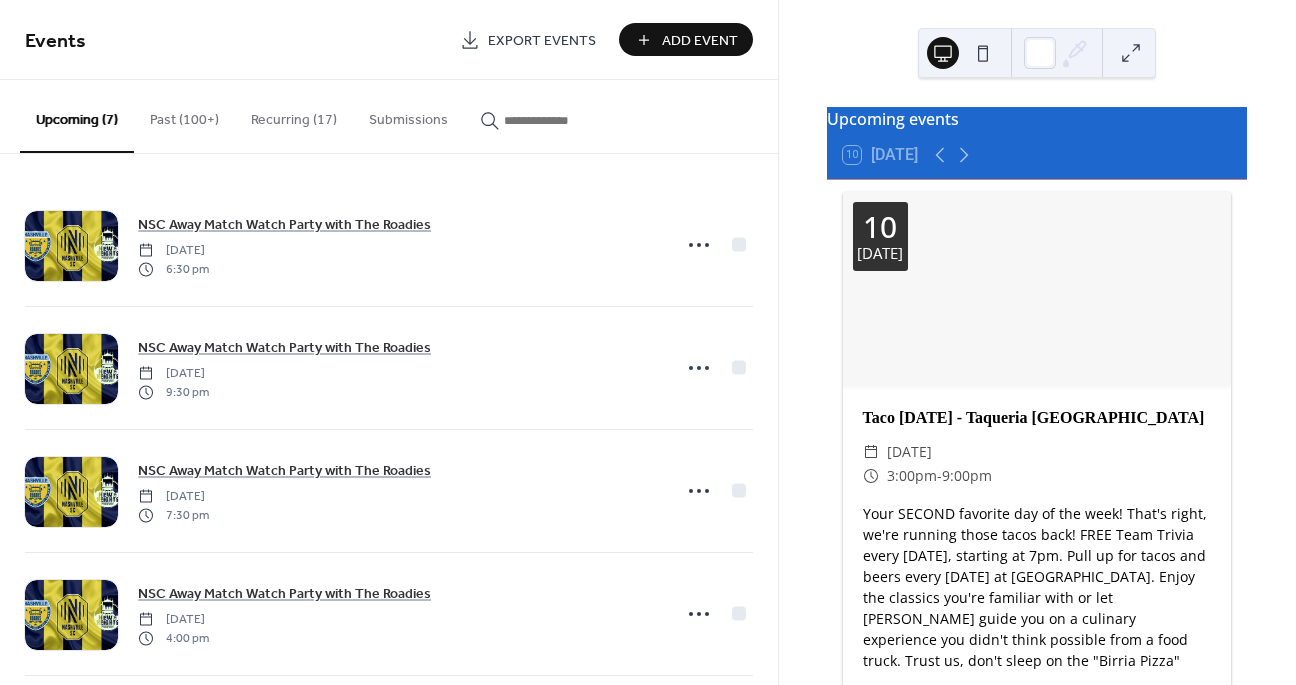 click on "Add Event" at bounding box center (700, 41) 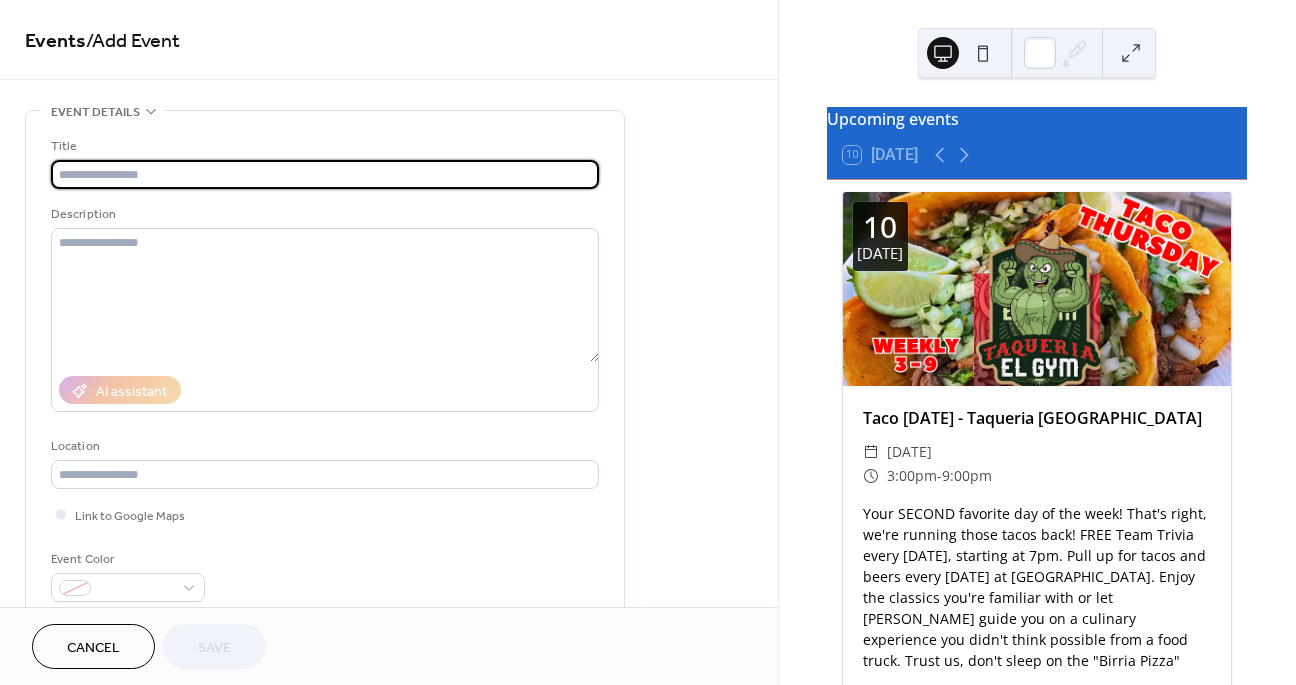 click at bounding box center [325, 174] 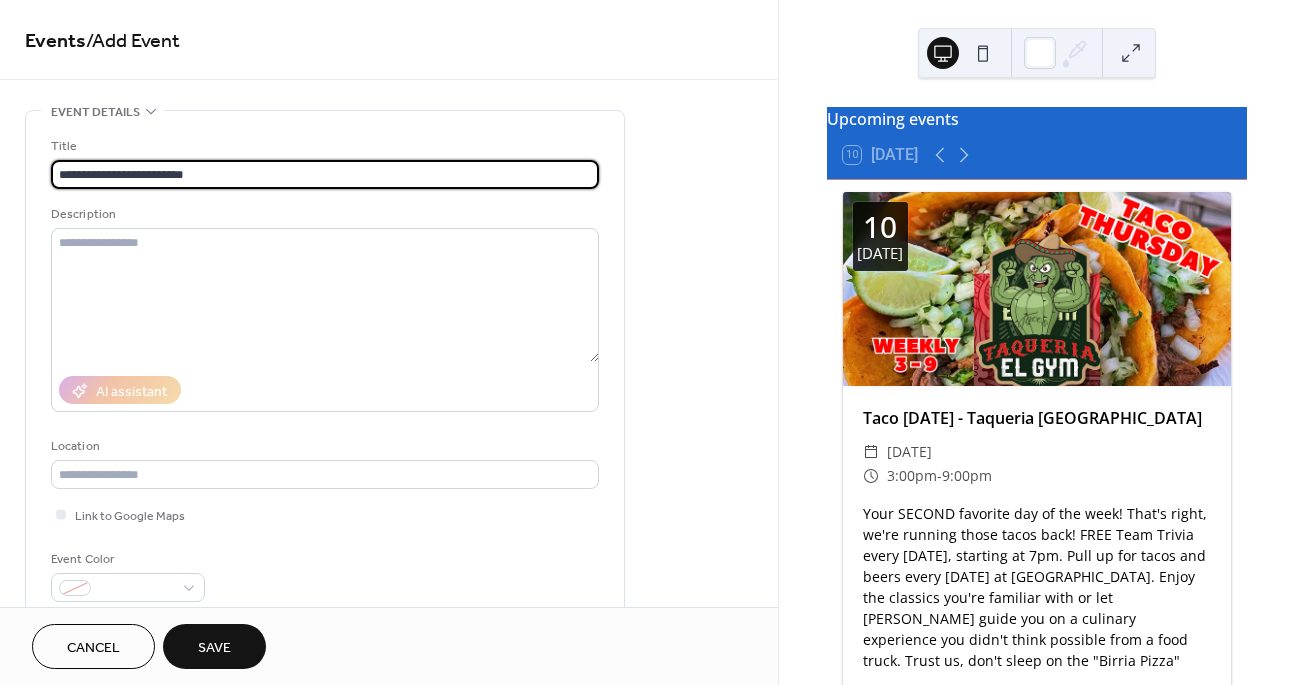 type on "**********" 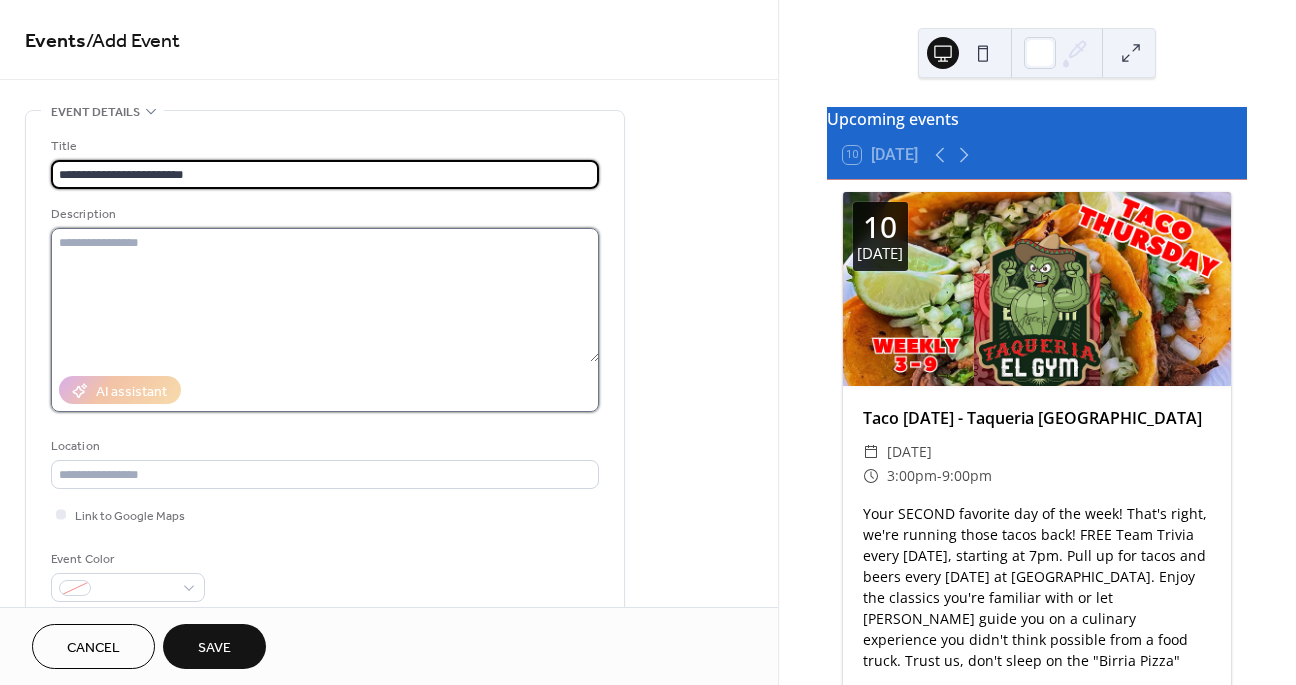 click at bounding box center (325, 295) 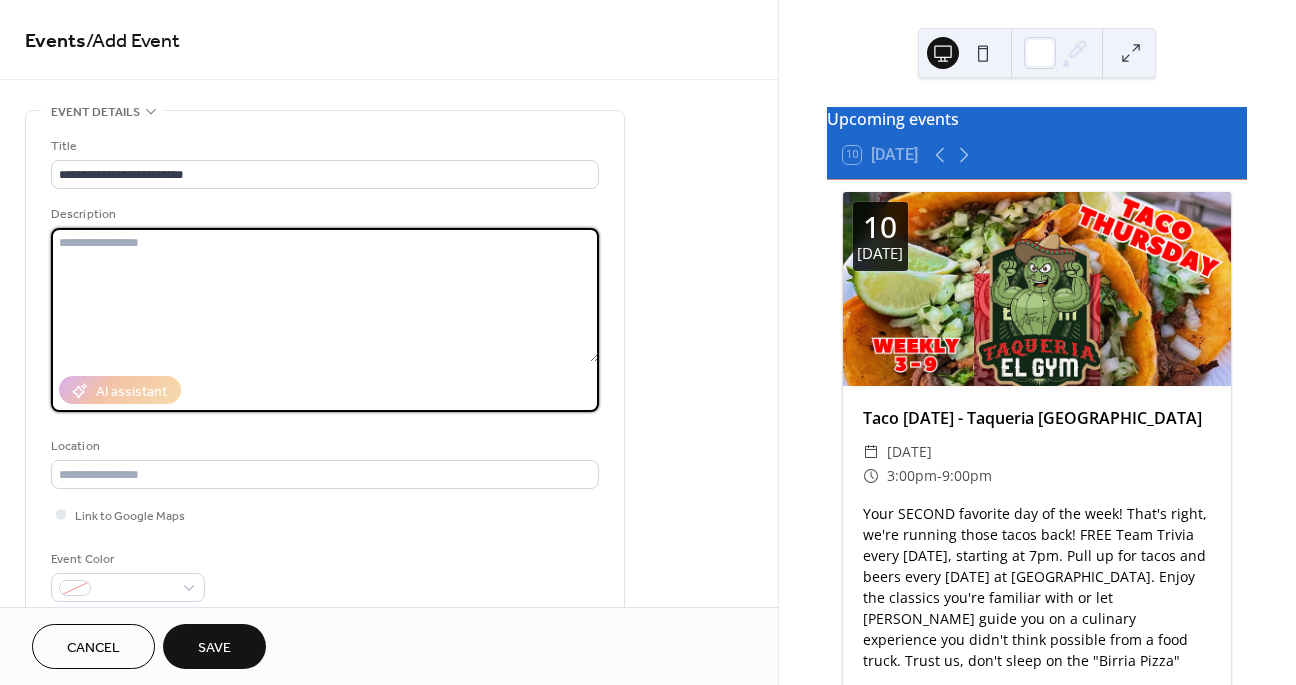 paste on "**********" 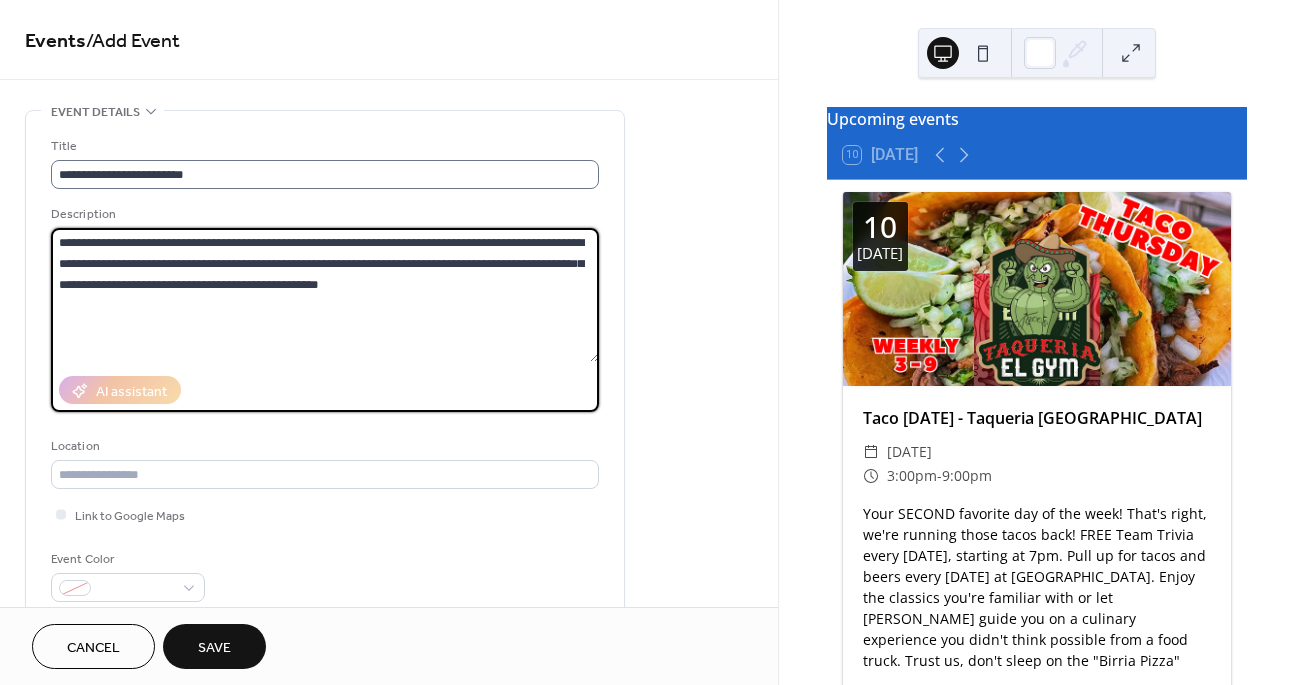 type on "**********" 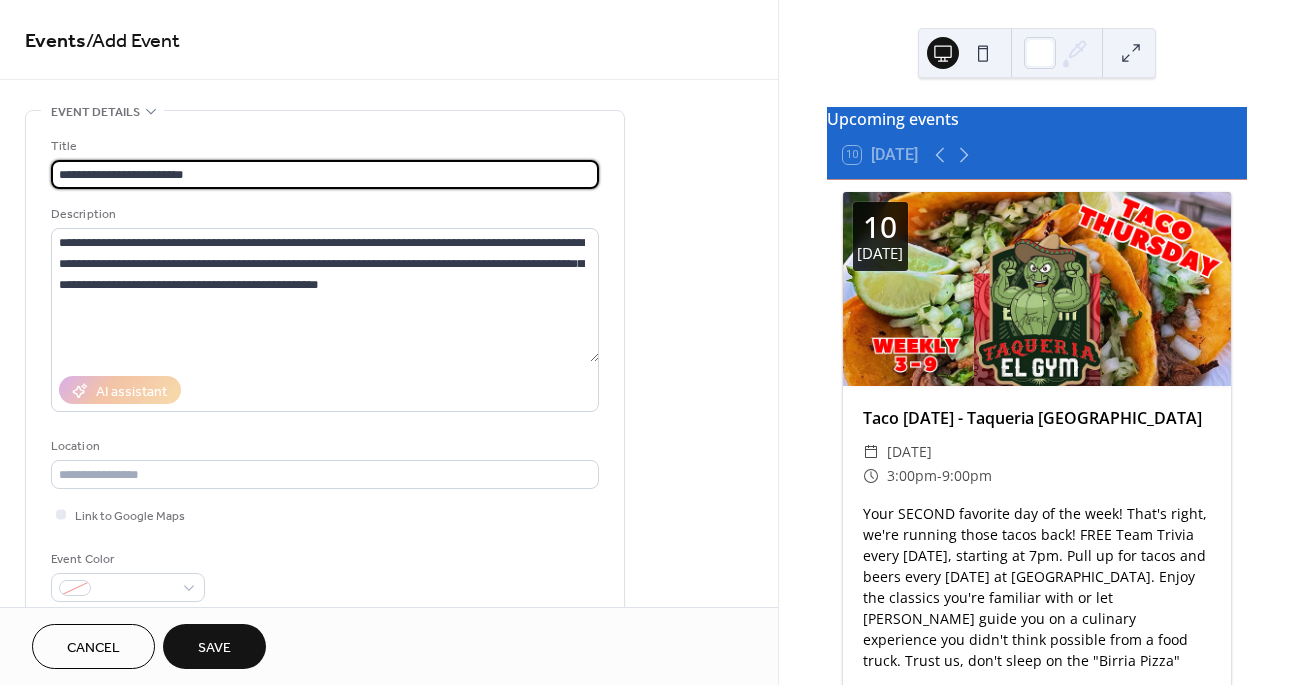 drag, startPoint x: 223, startPoint y: 179, endPoint x: 42, endPoint y: 173, distance: 181.09943 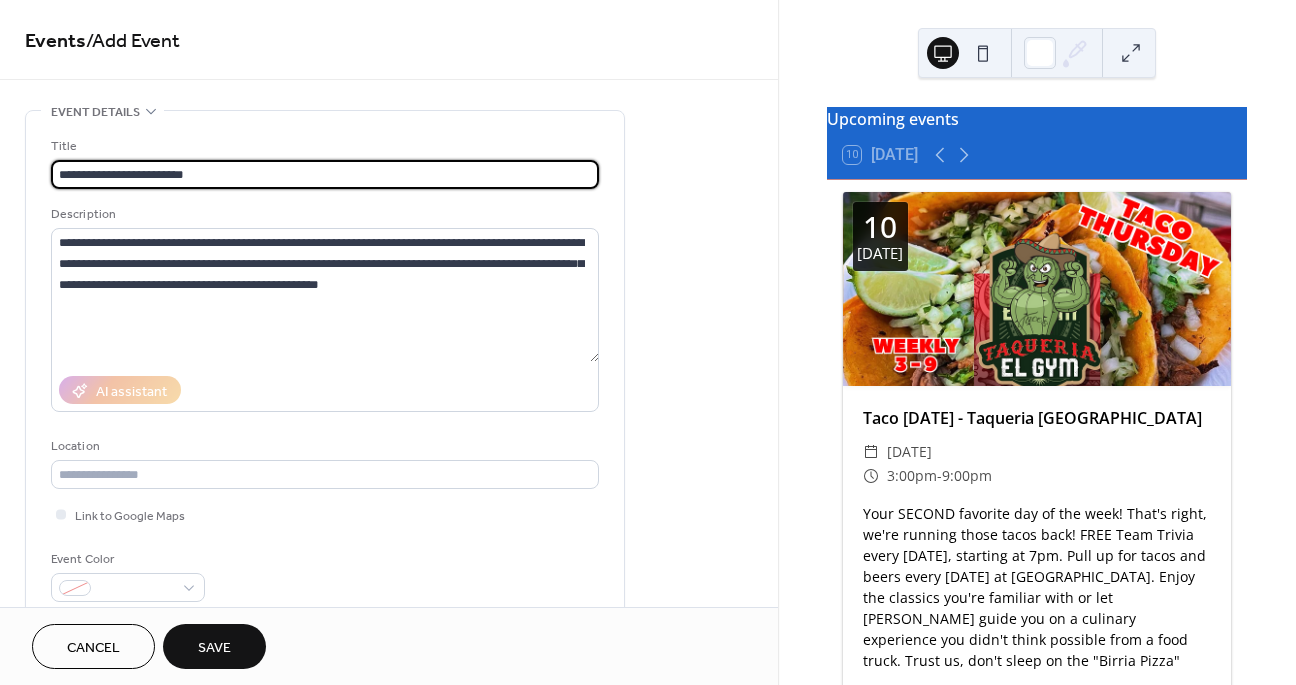 click on "**********" at bounding box center [325, 364] 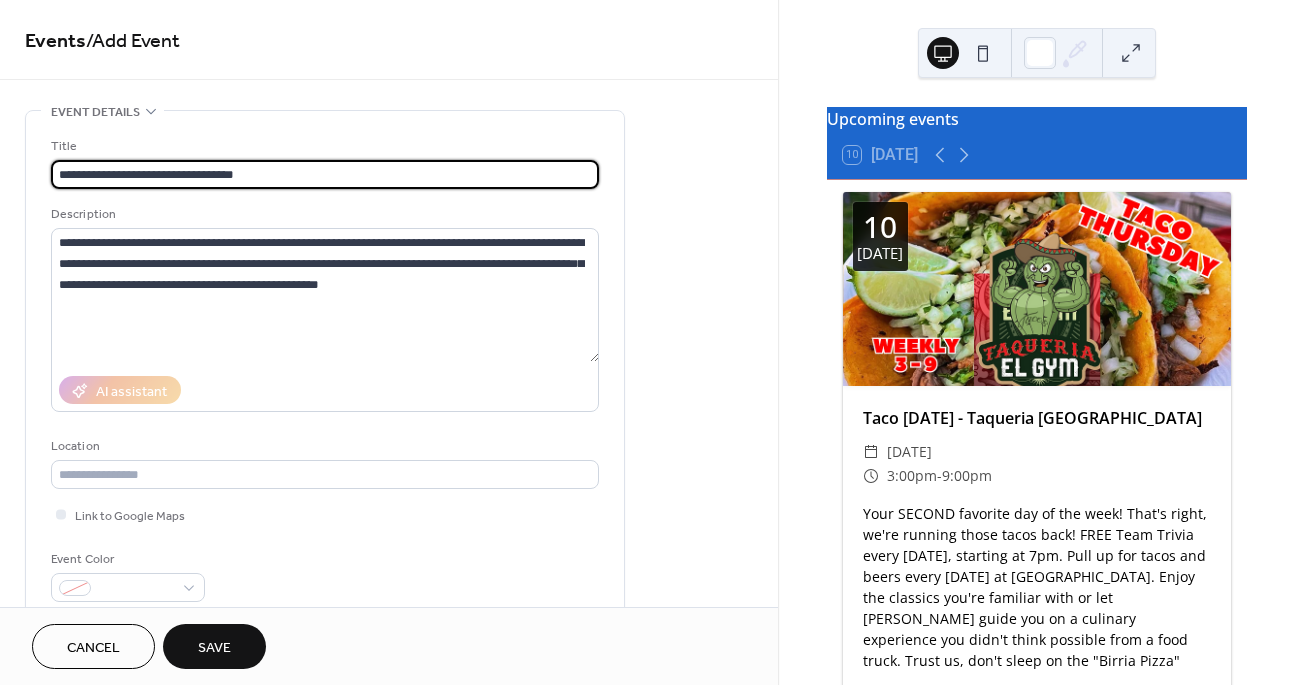 type on "**********" 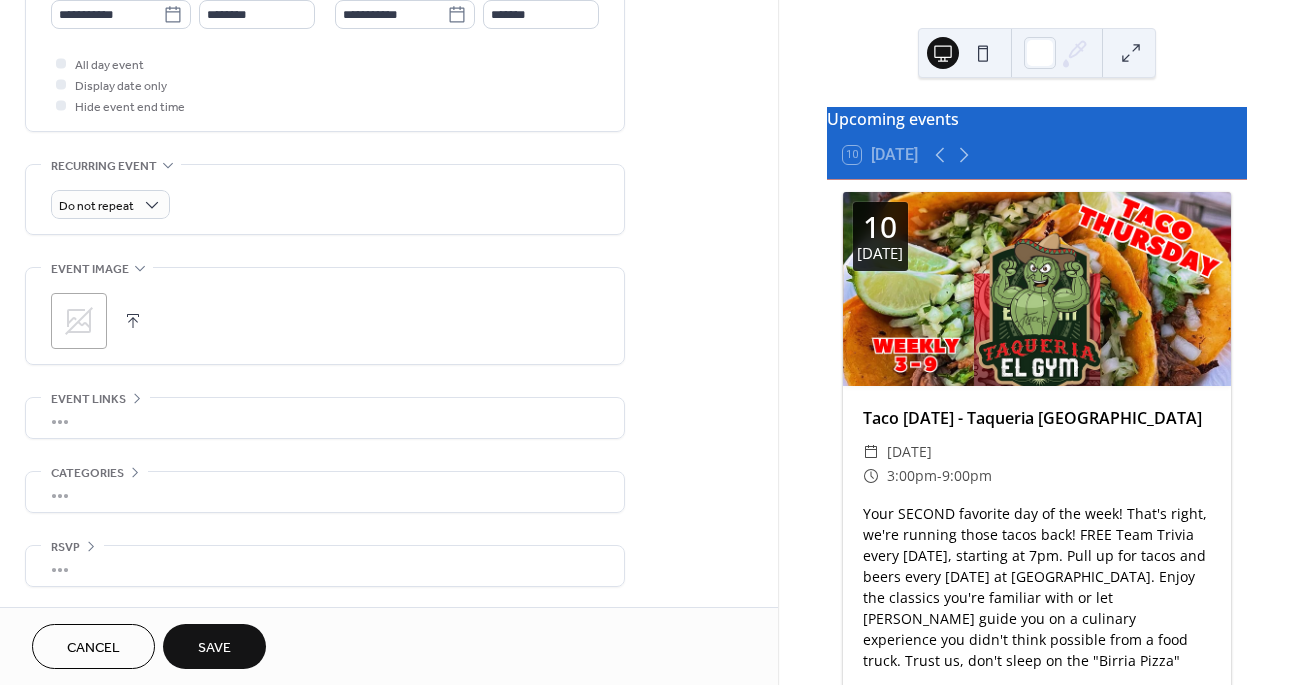 scroll, scrollTop: 719, scrollLeft: 0, axis: vertical 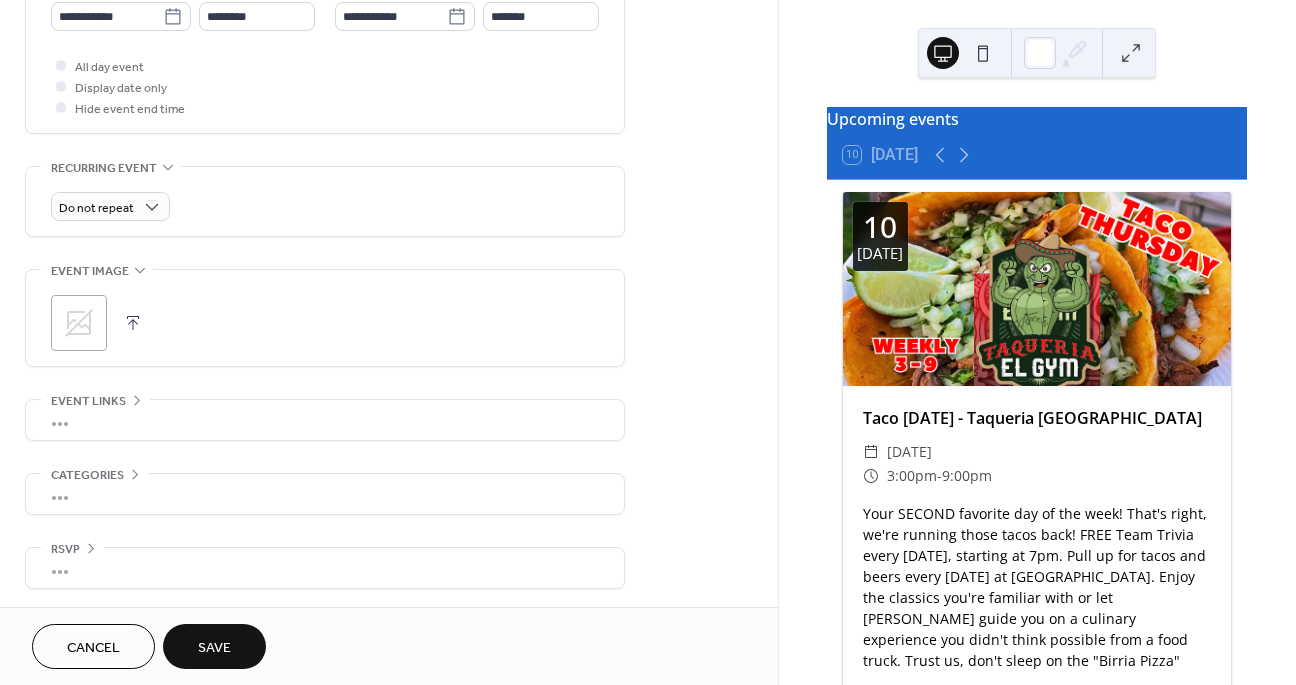 click on "•••" at bounding box center [325, 420] 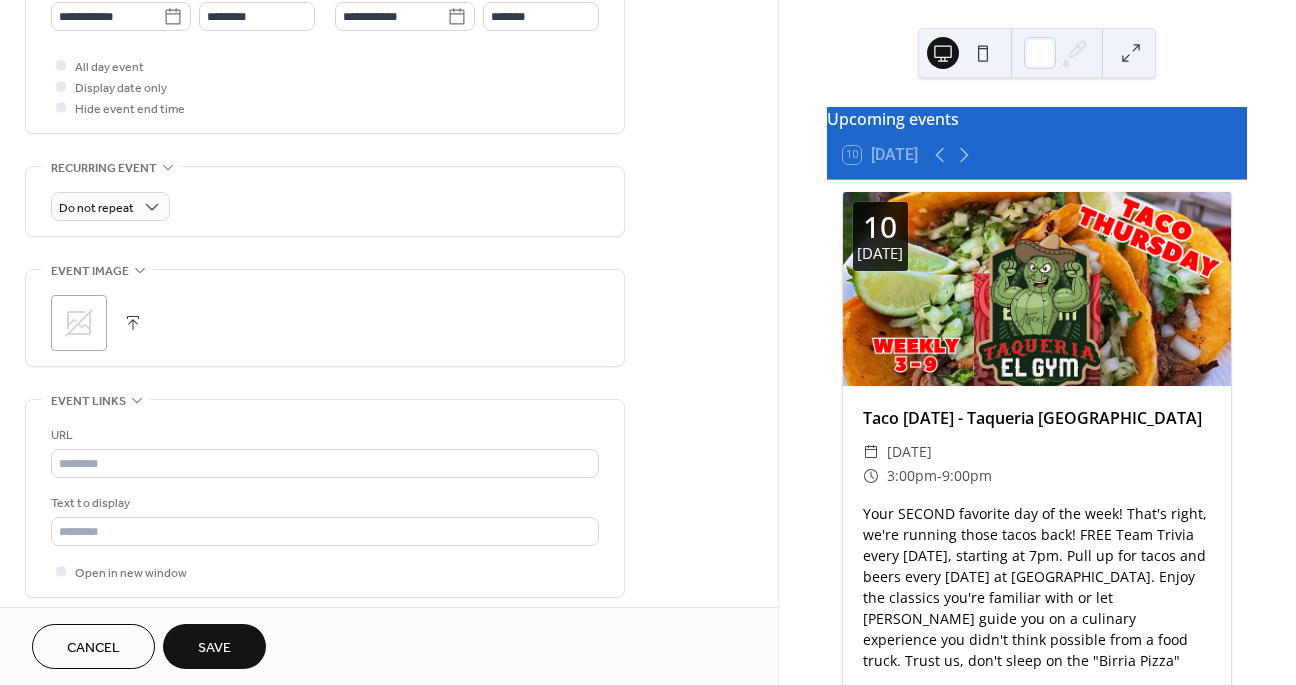 scroll, scrollTop: 719, scrollLeft: 0, axis: vertical 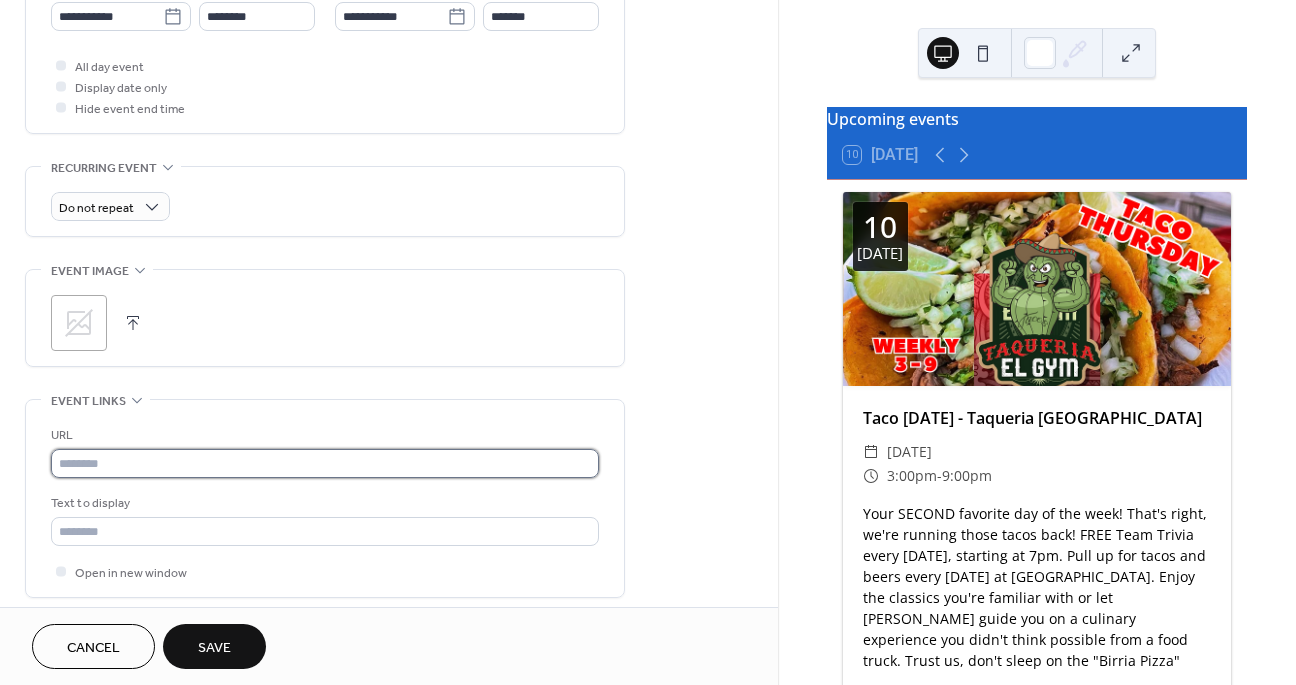 click at bounding box center (325, 463) 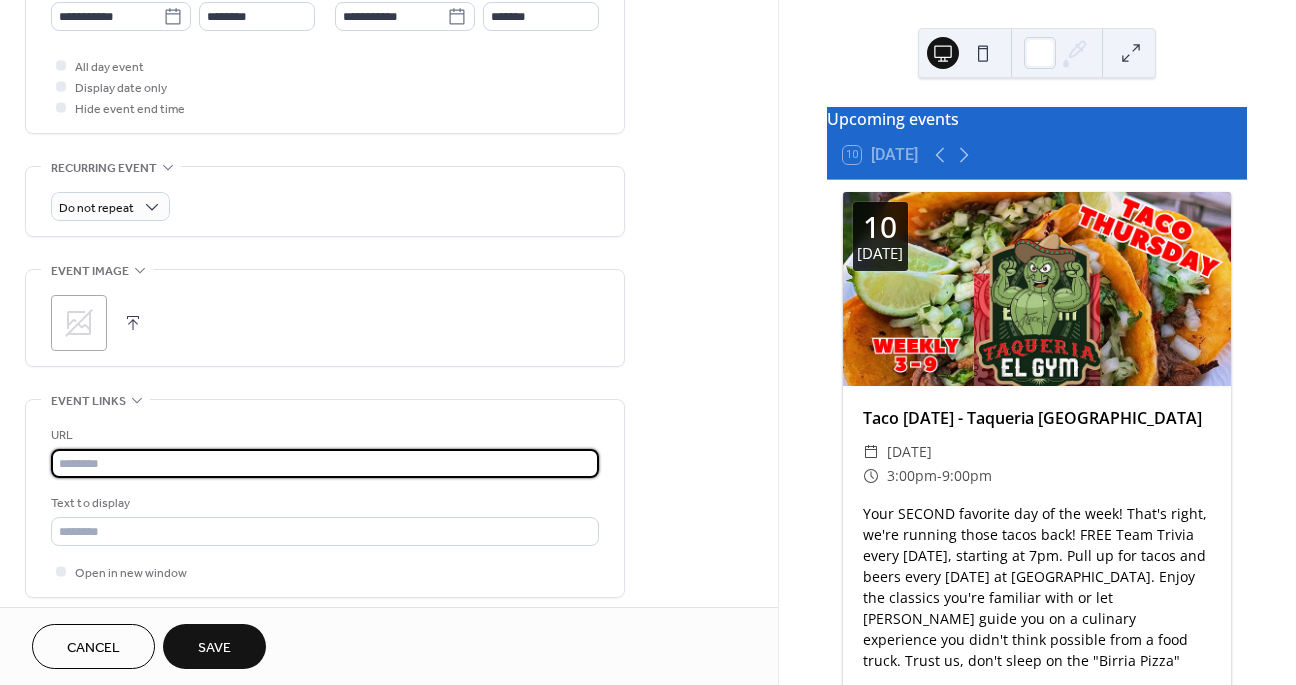 paste on "**********" 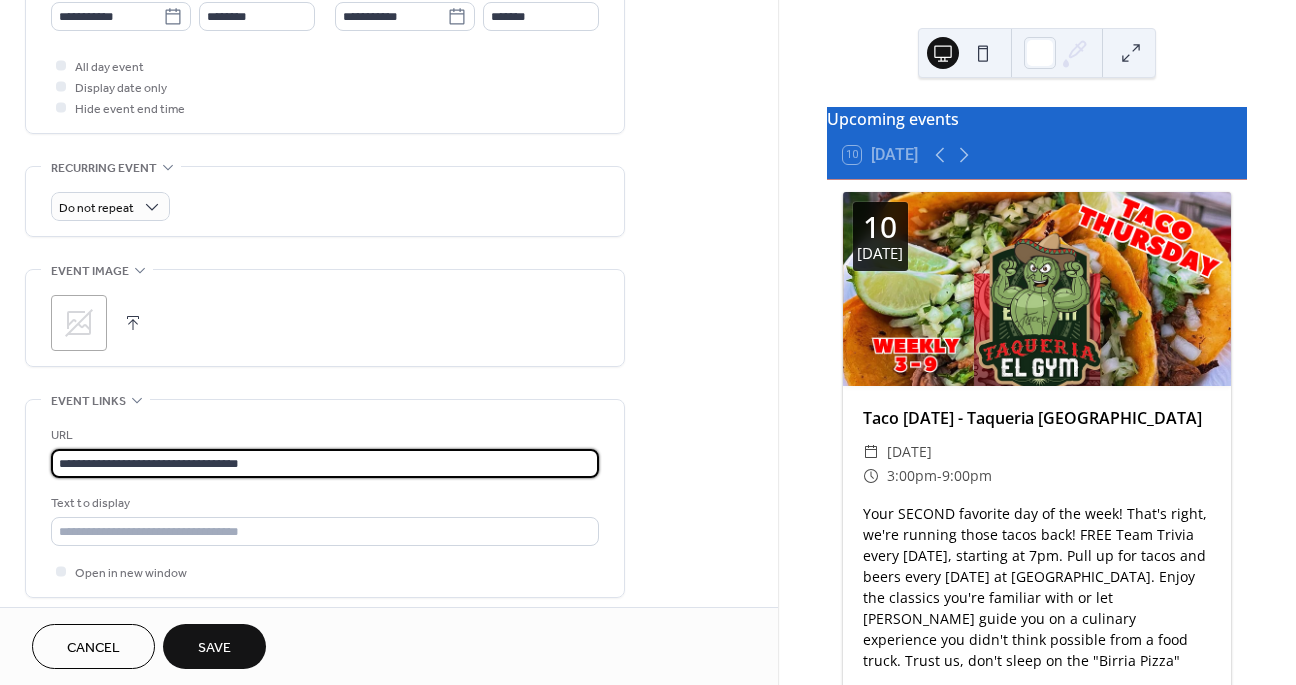 type on "**********" 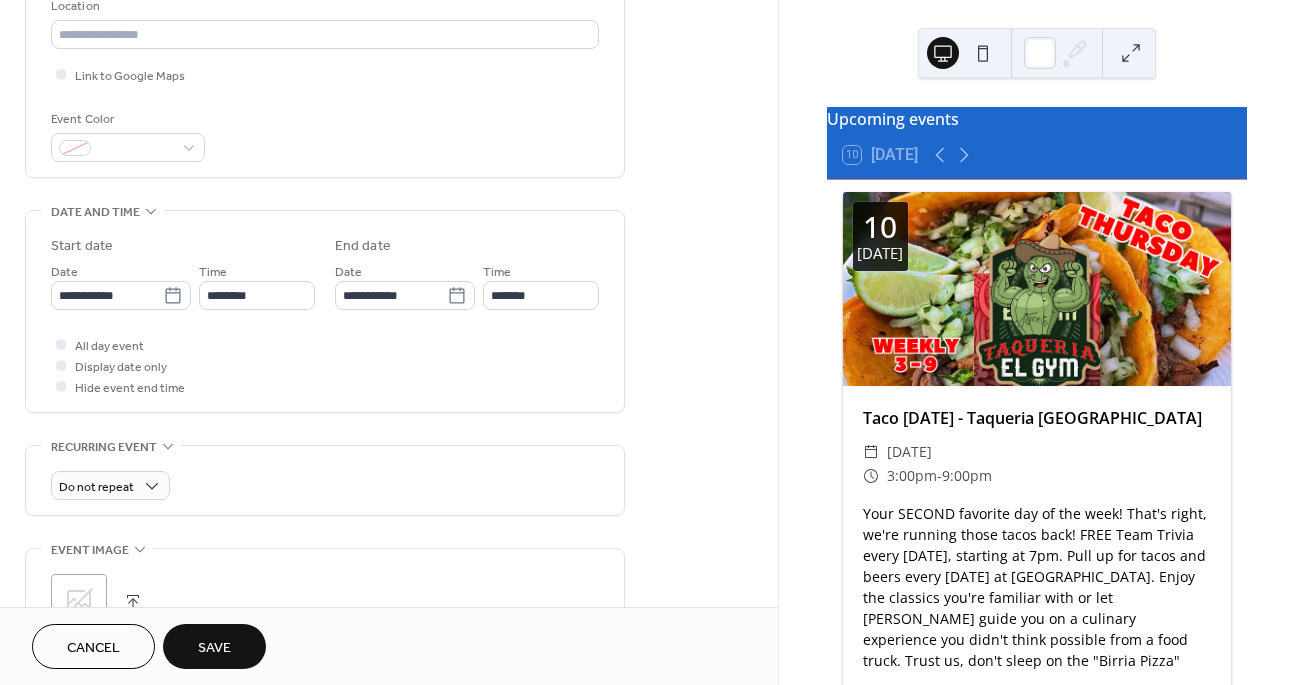 scroll, scrollTop: 403, scrollLeft: 0, axis: vertical 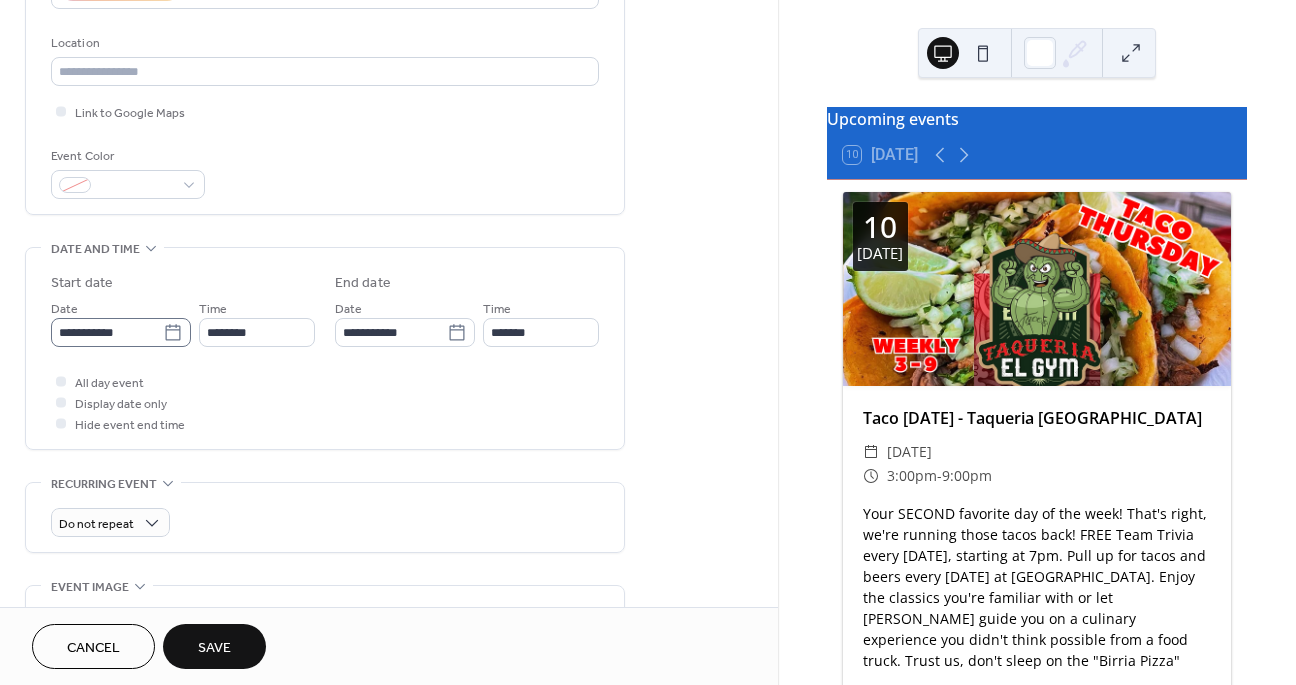 type on "*****" 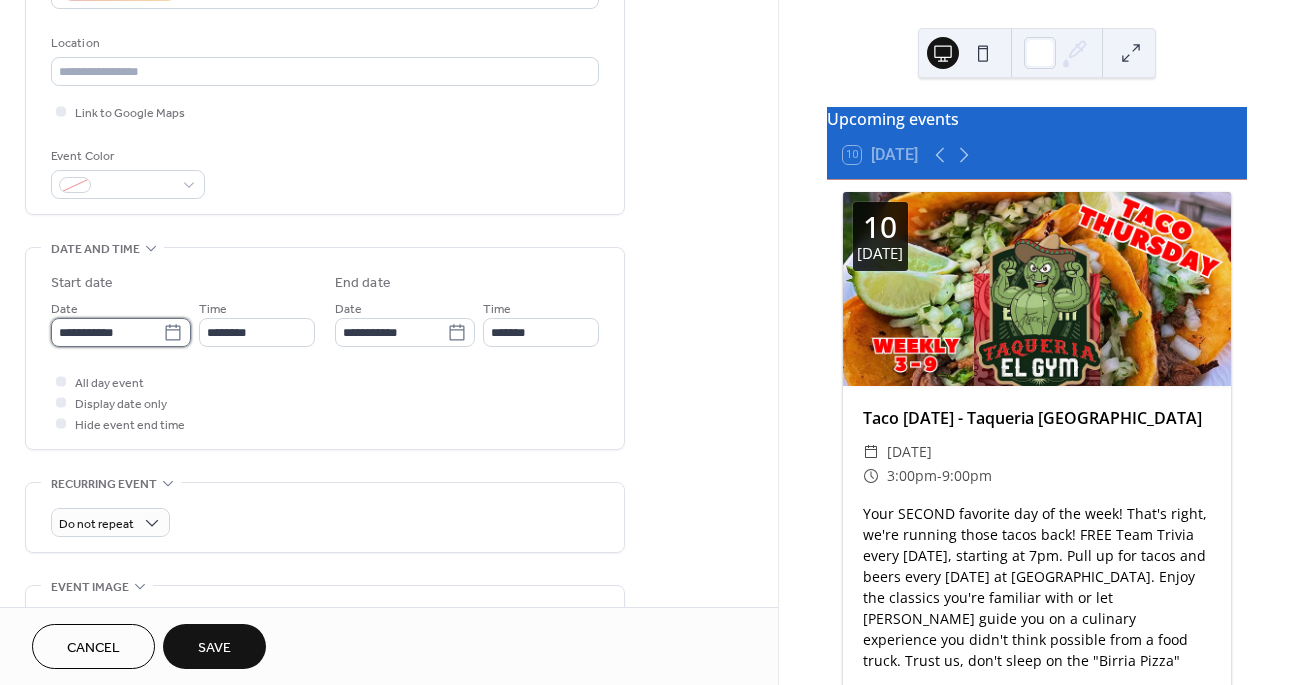 click on "**********" at bounding box center [107, 332] 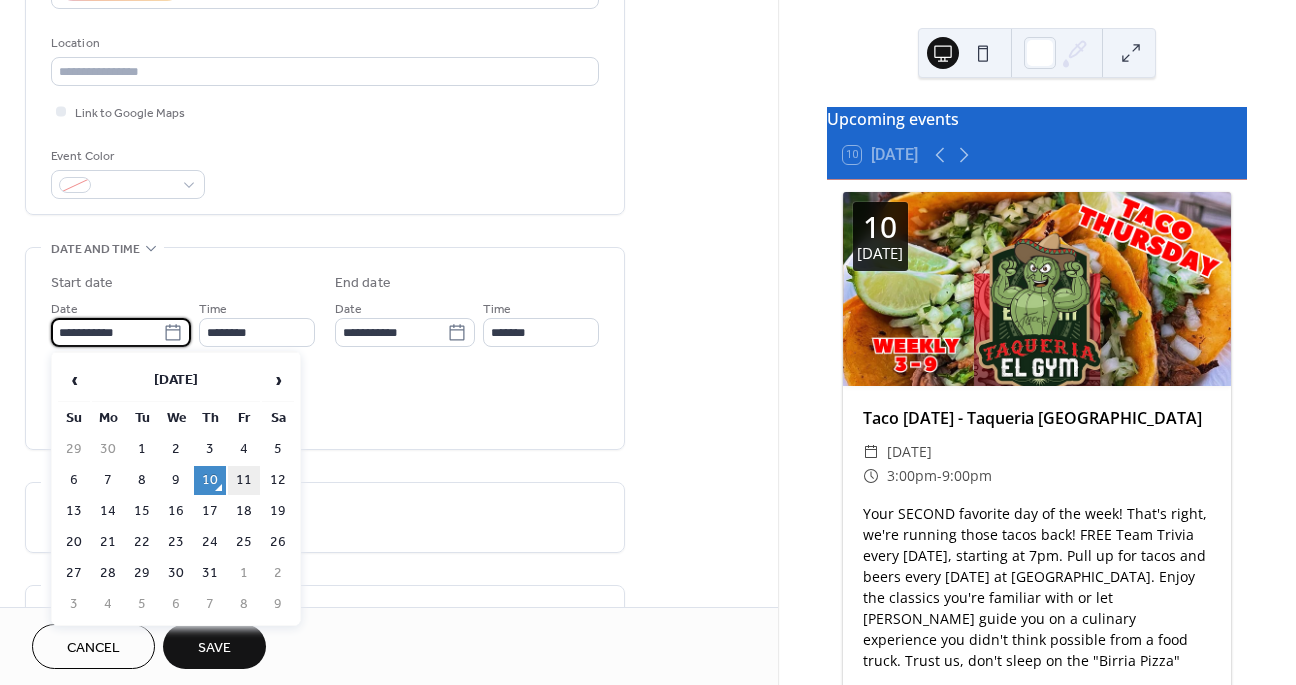 click on "11" at bounding box center [244, 480] 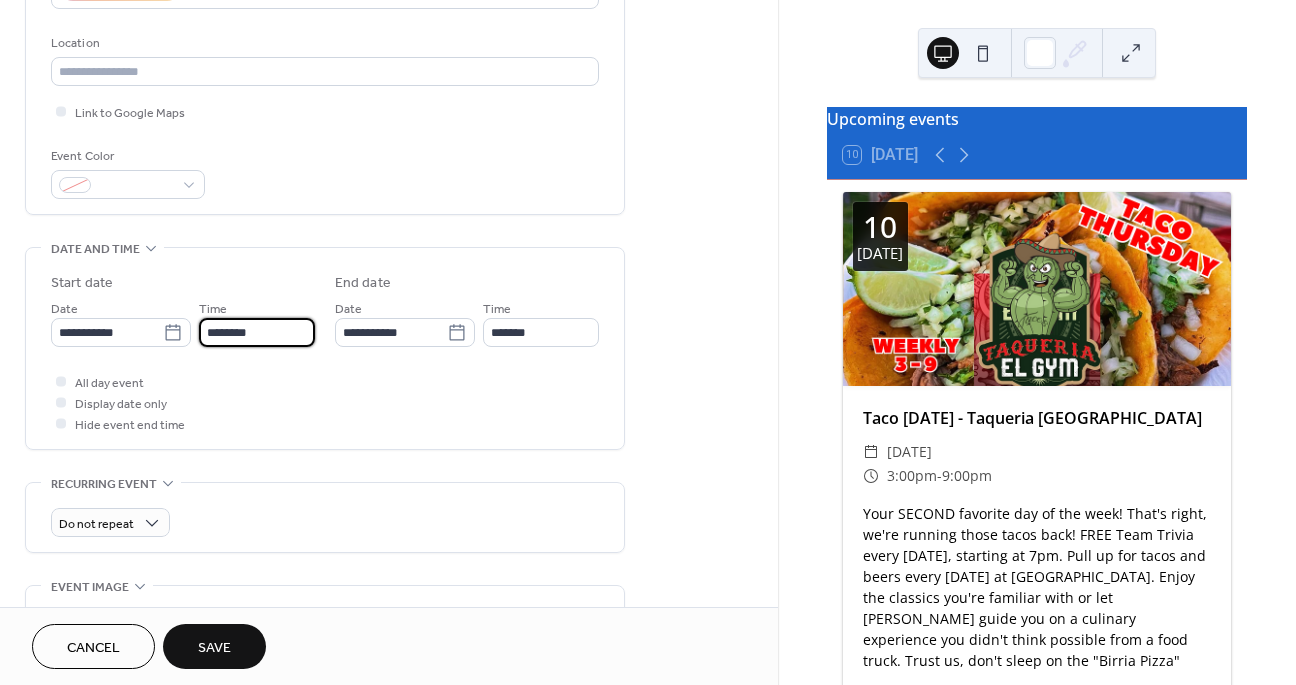 click on "********" at bounding box center [257, 332] 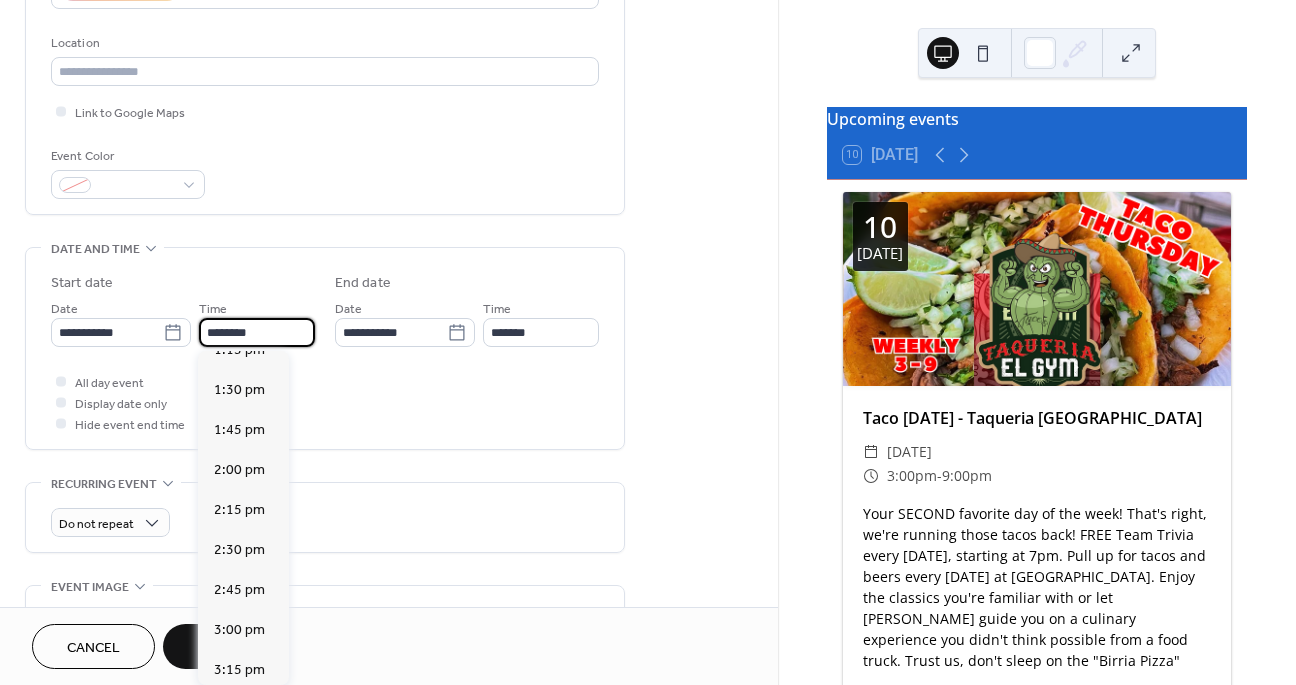 scroll, scrollTop: 2398, scrollLeft: 0, axis: vertical 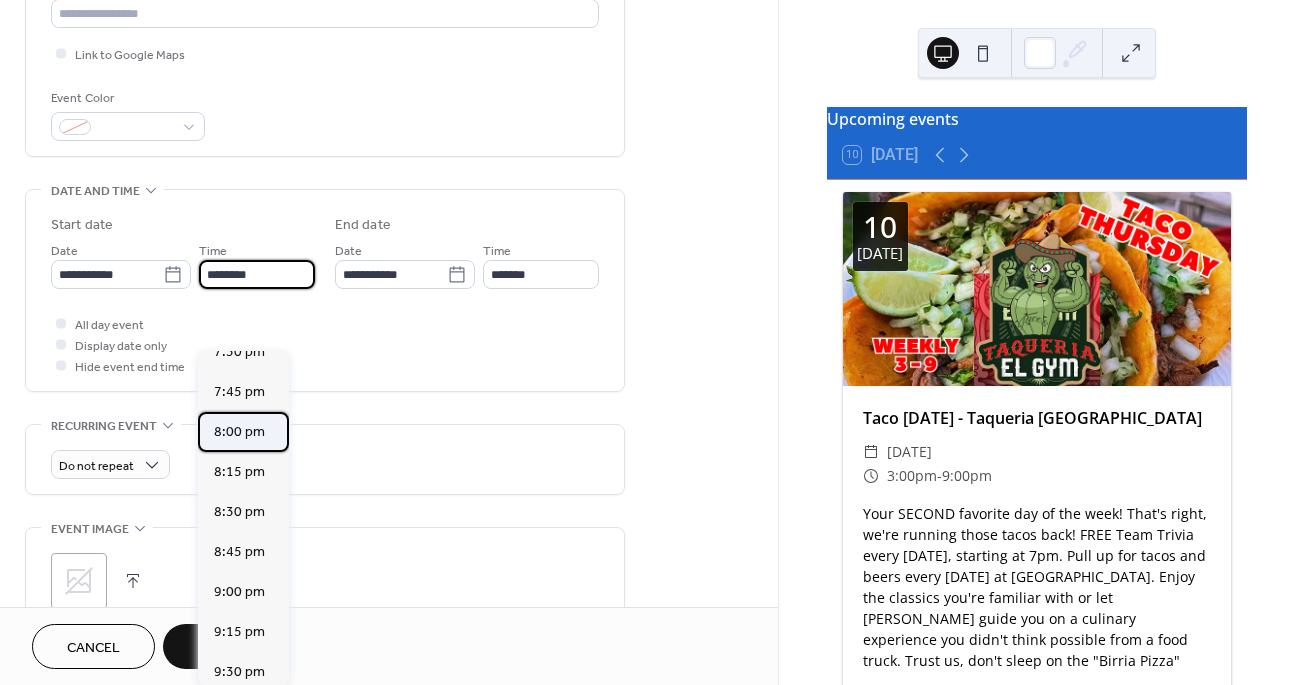 click on "8:00 pm" at bounding box center [239, 432] 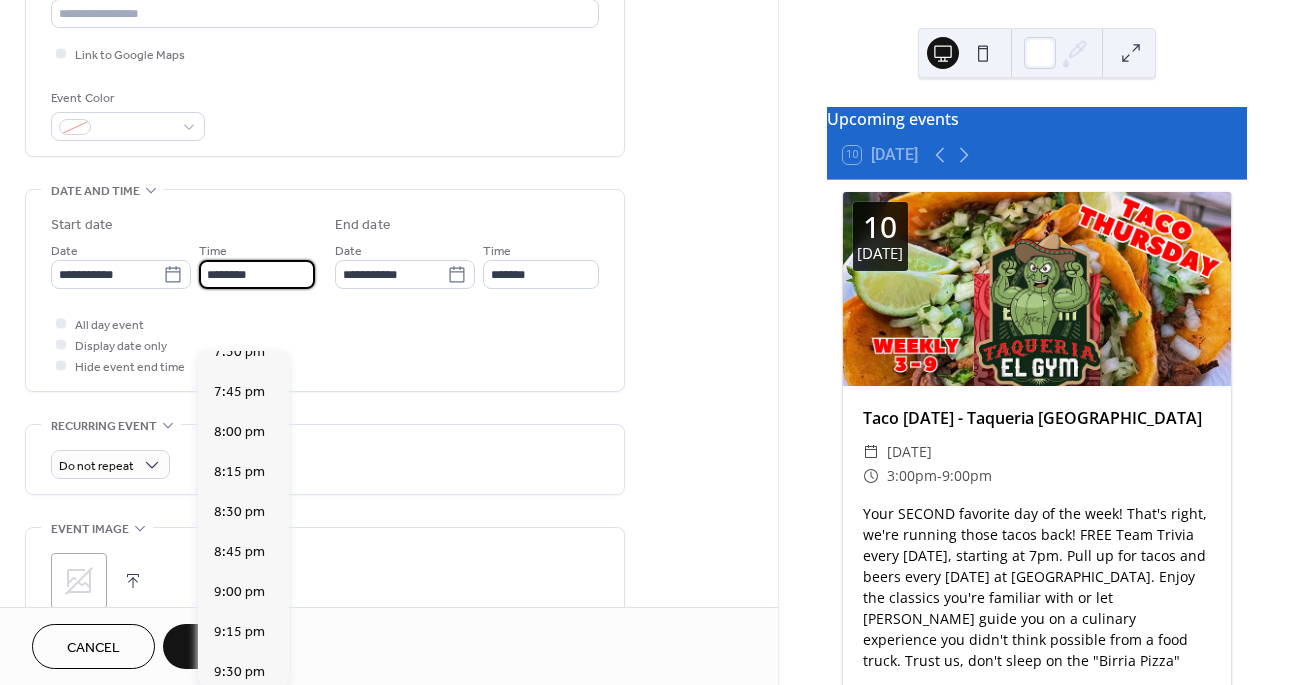 type on "*******" 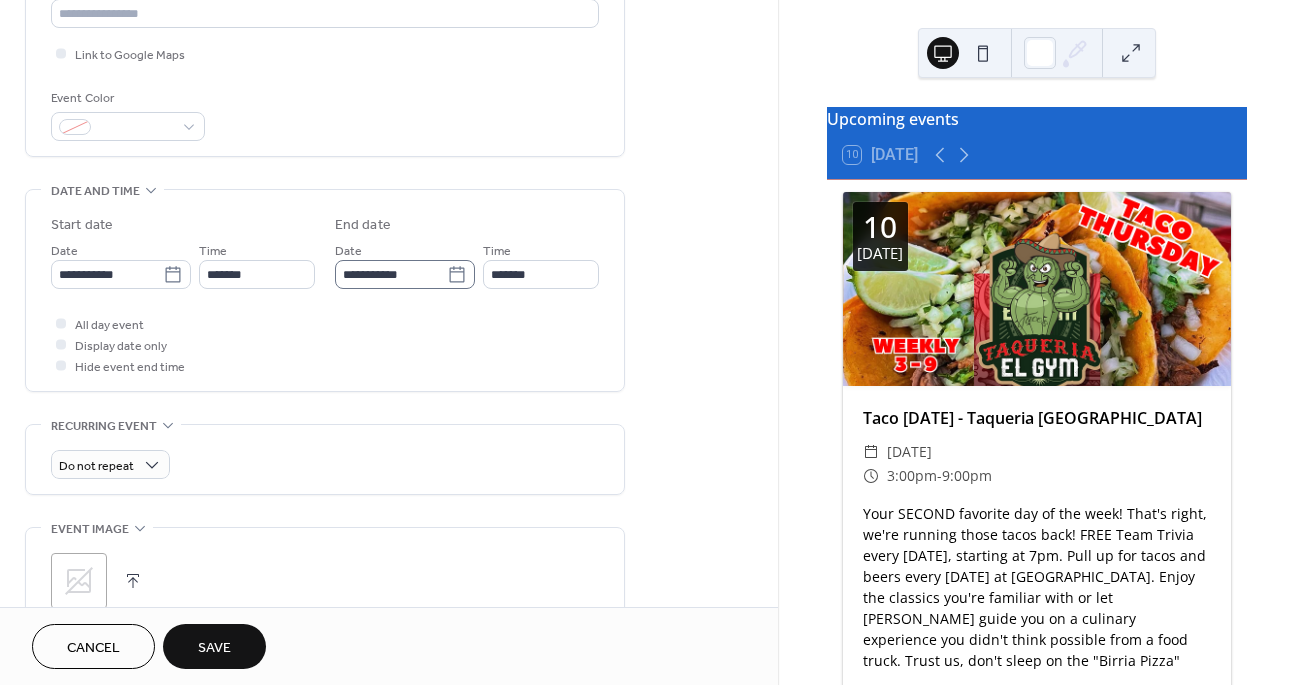 click 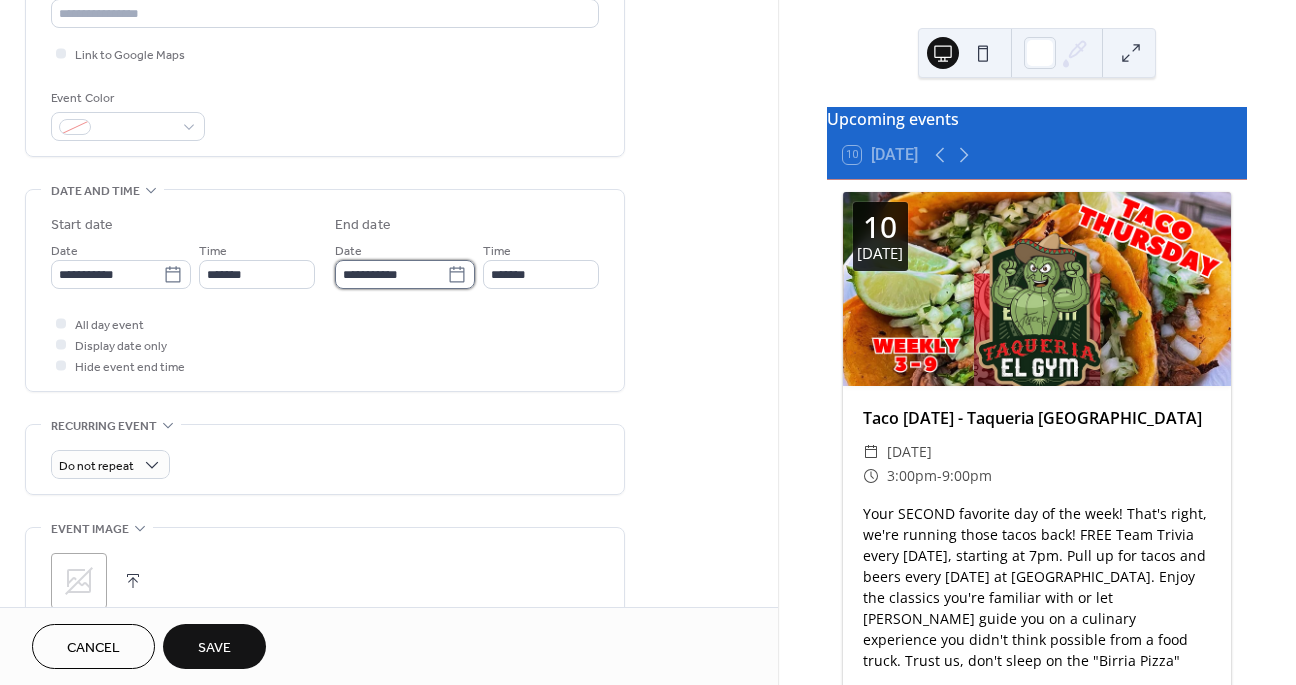 click on "**********" at bounding box center (391, 274) 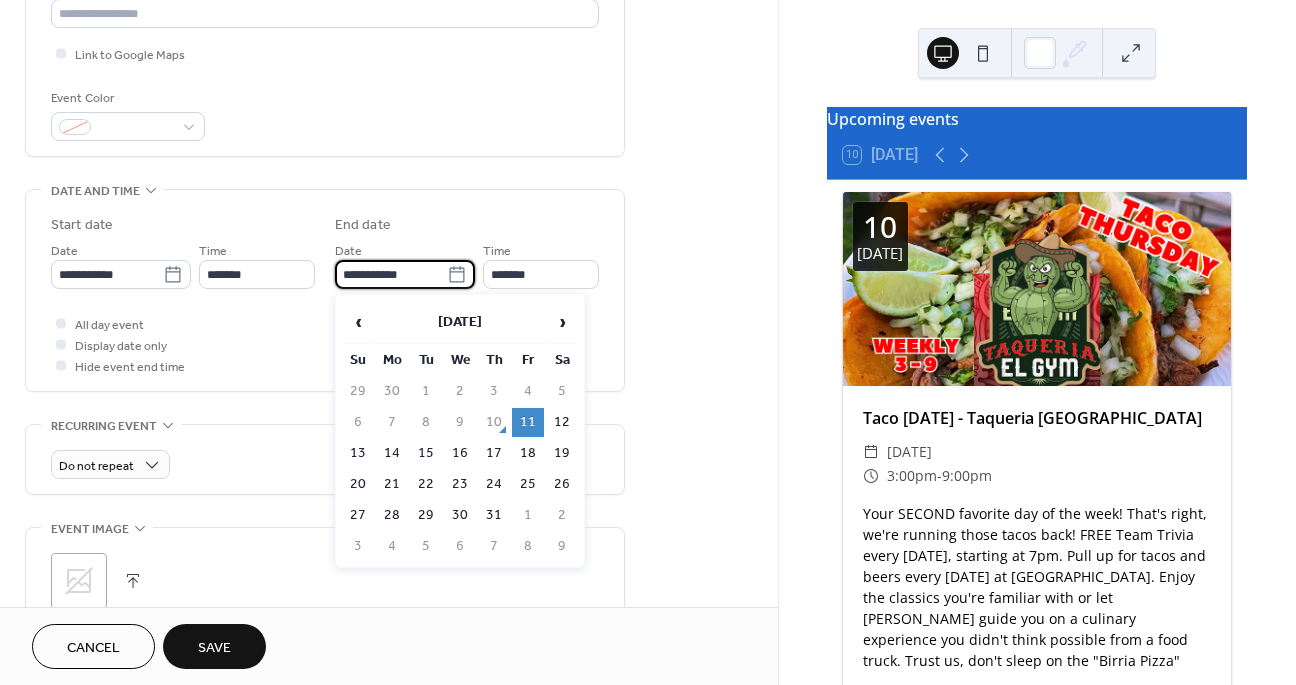 click on "**********" at bounding box center (325, 326) 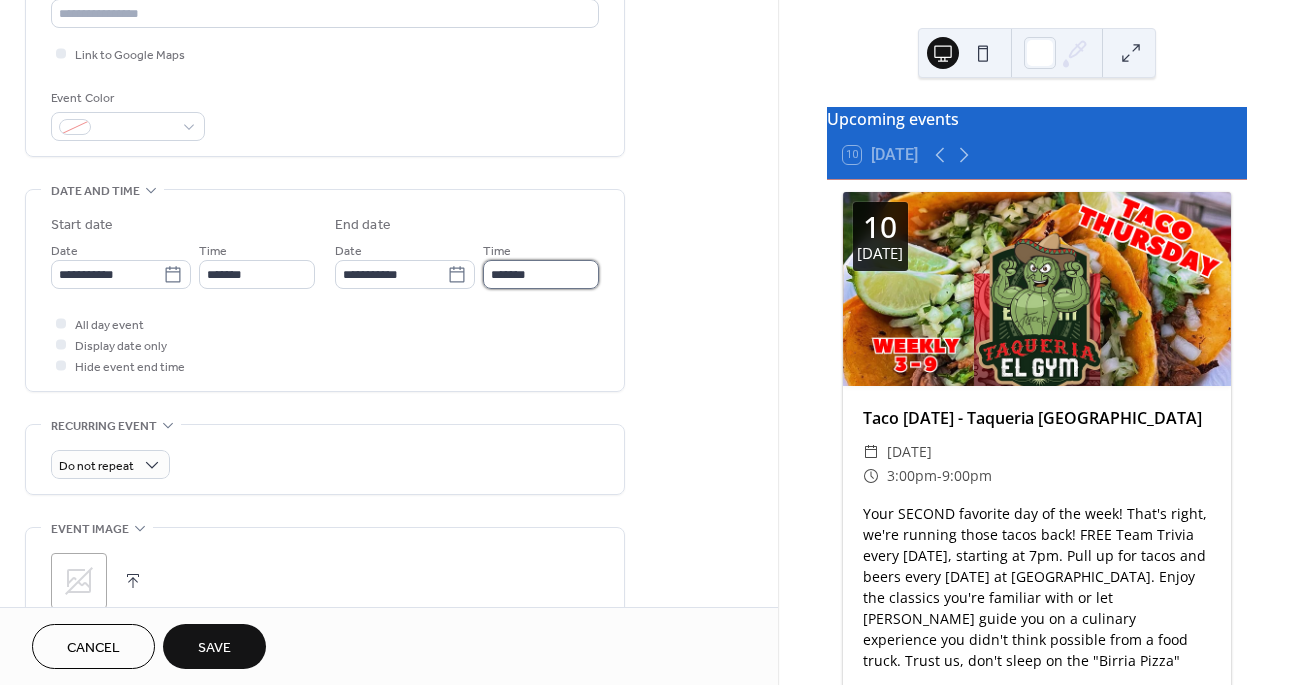 click on "*******" at bounding box center (541, 274) 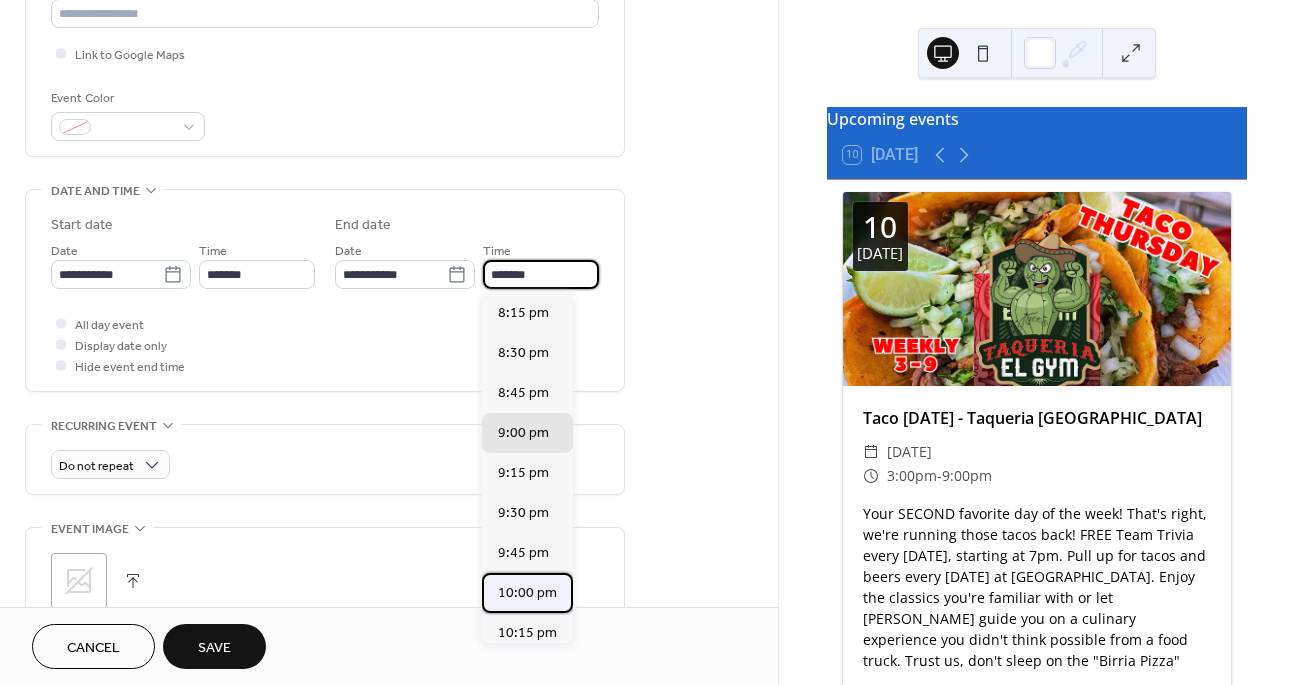 click on "10:00 pm" at bounding box center [527, 593] 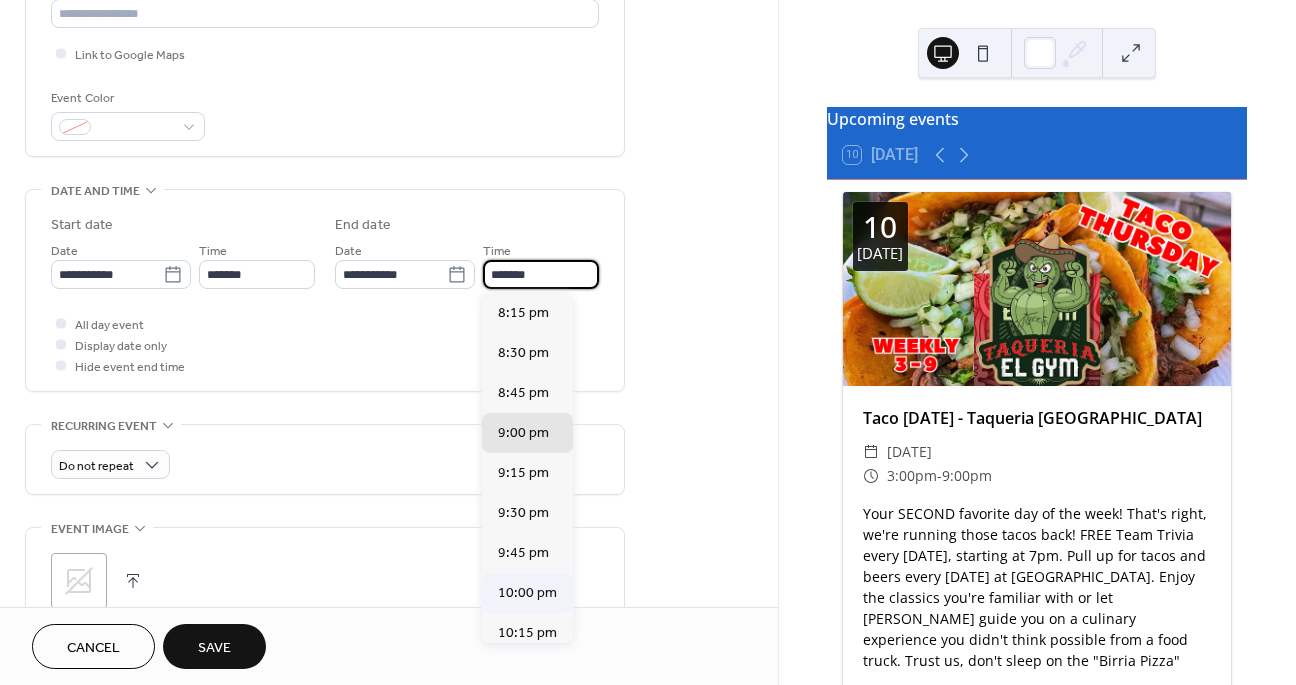 type on "********" 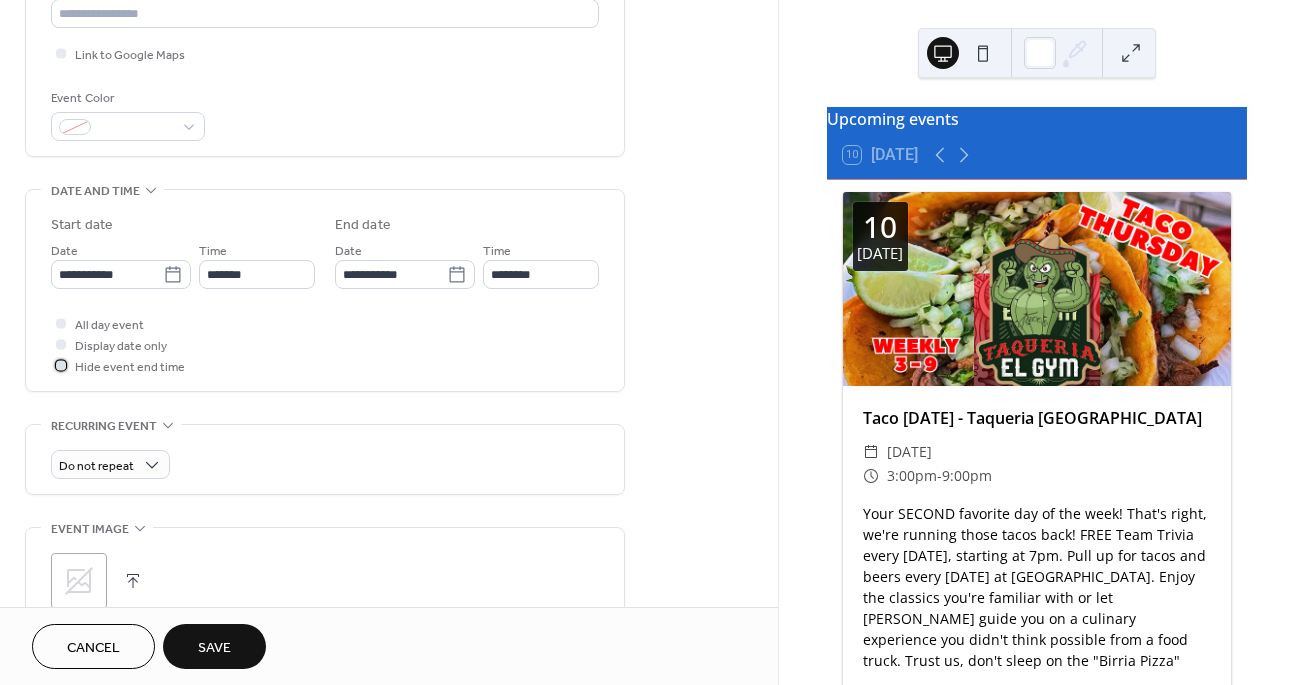 click on "Hide event end time" at bounding box center (130, 367) 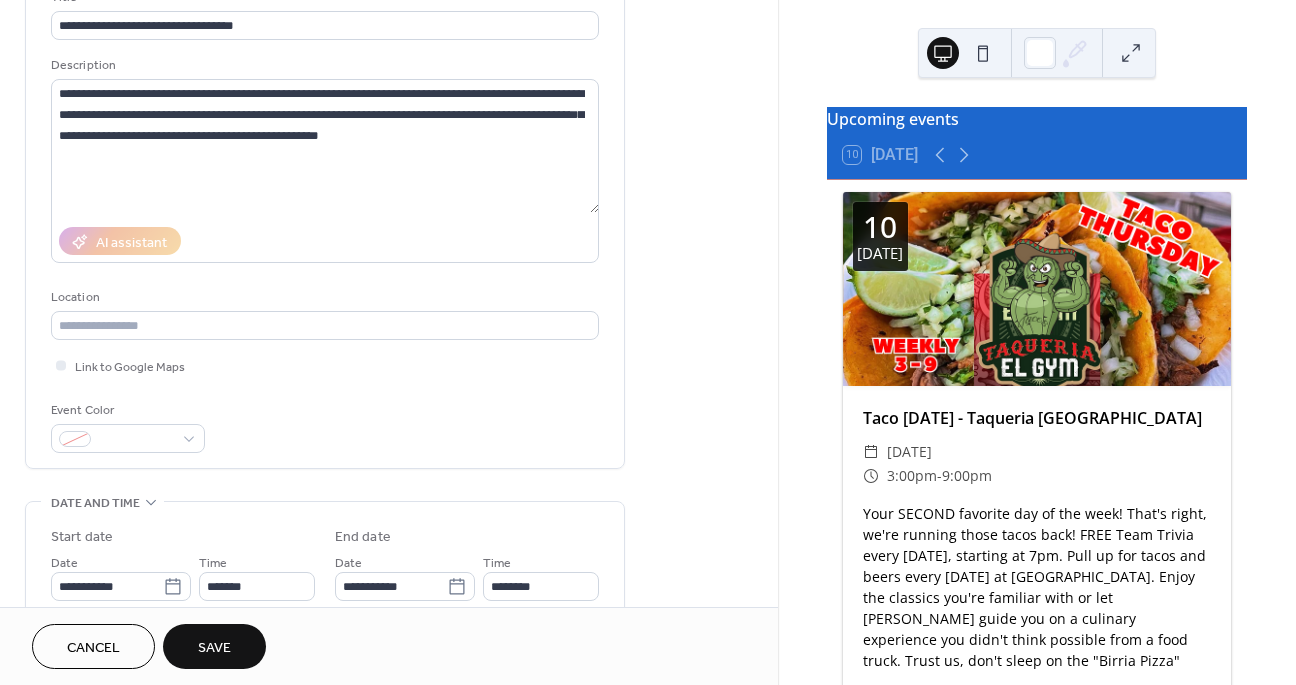 scroll, scrollTop: 146, scrollLeft: 0, axis: vertical 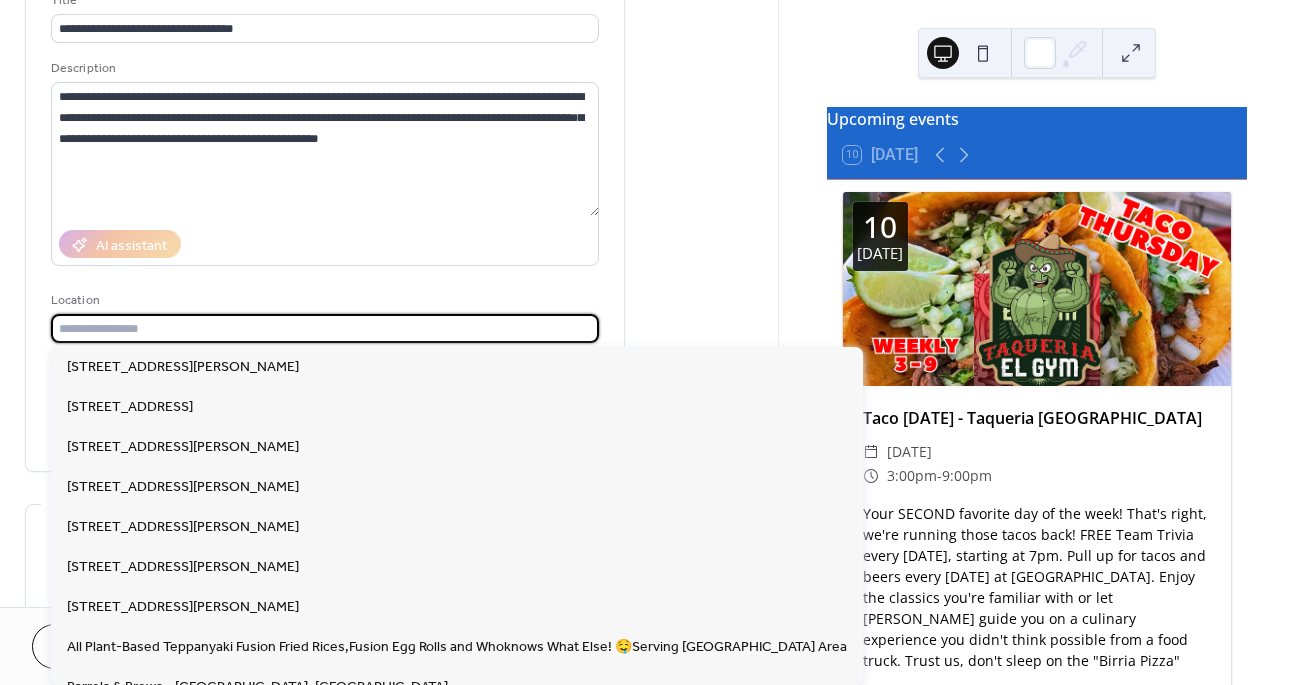 click at bounding box center [325, 328] 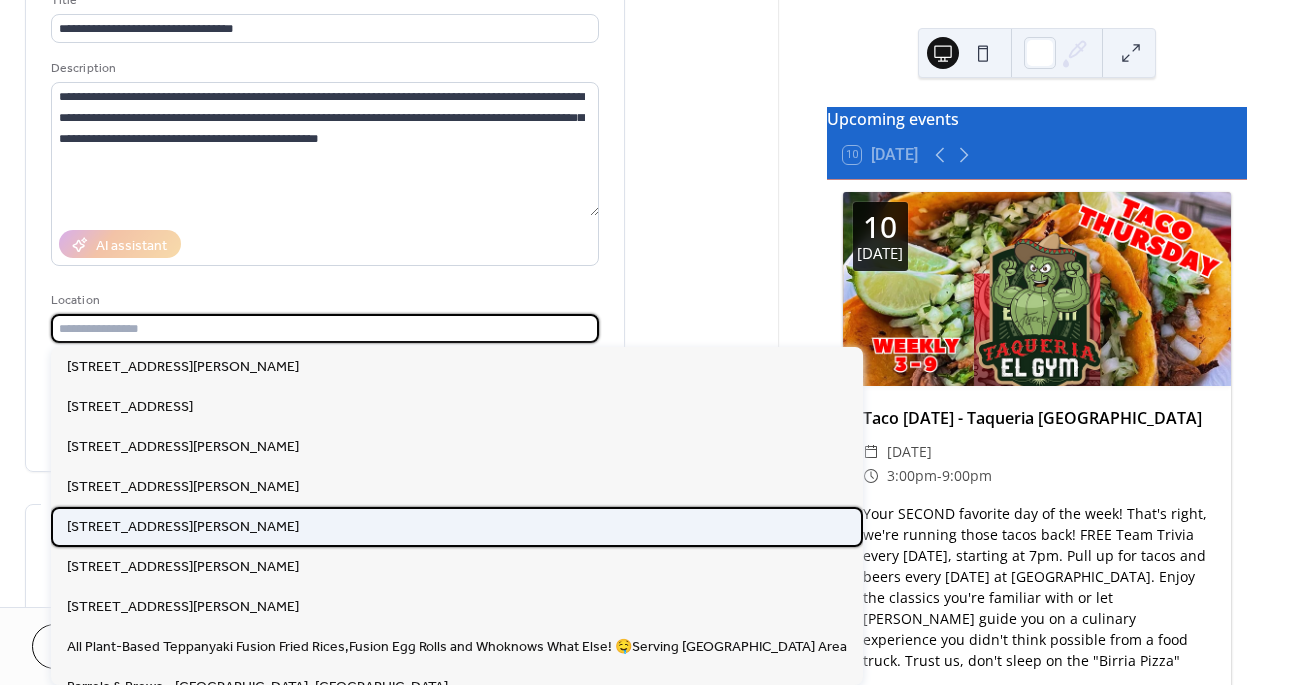 click on "[STREET_ADDRESS][PERSON_NAME]" at bounding box center (183, 527) 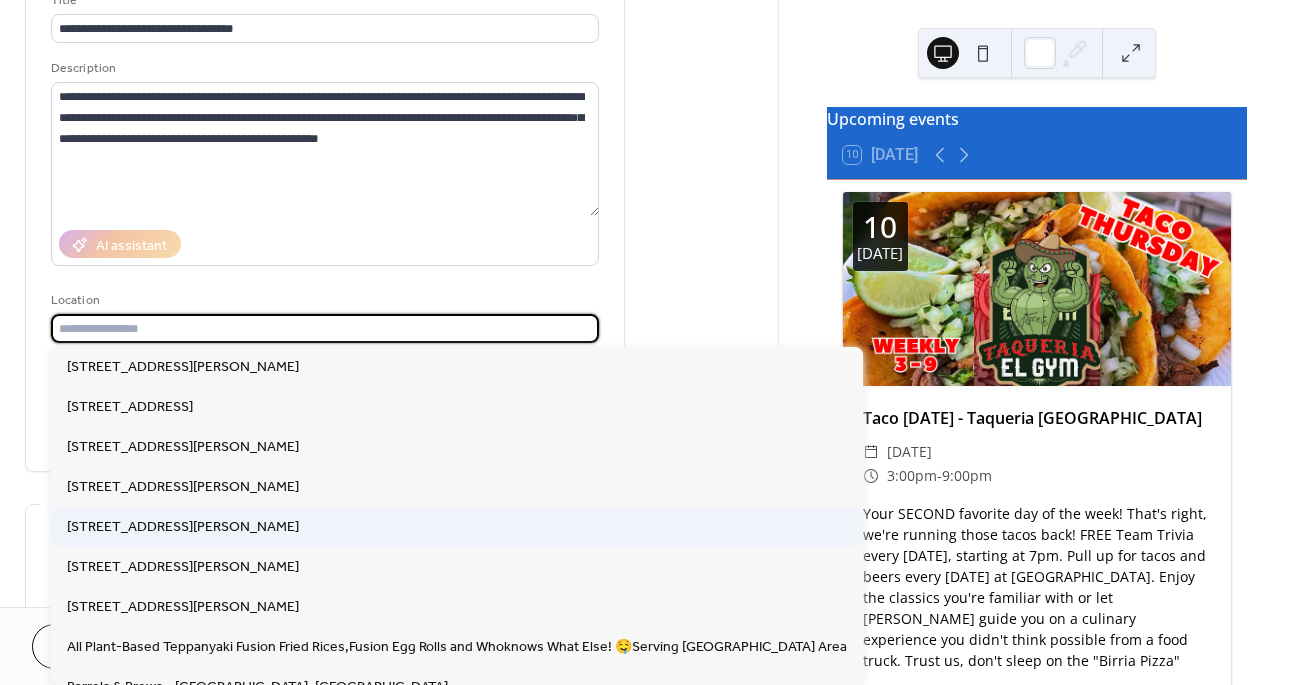 type on "**********" 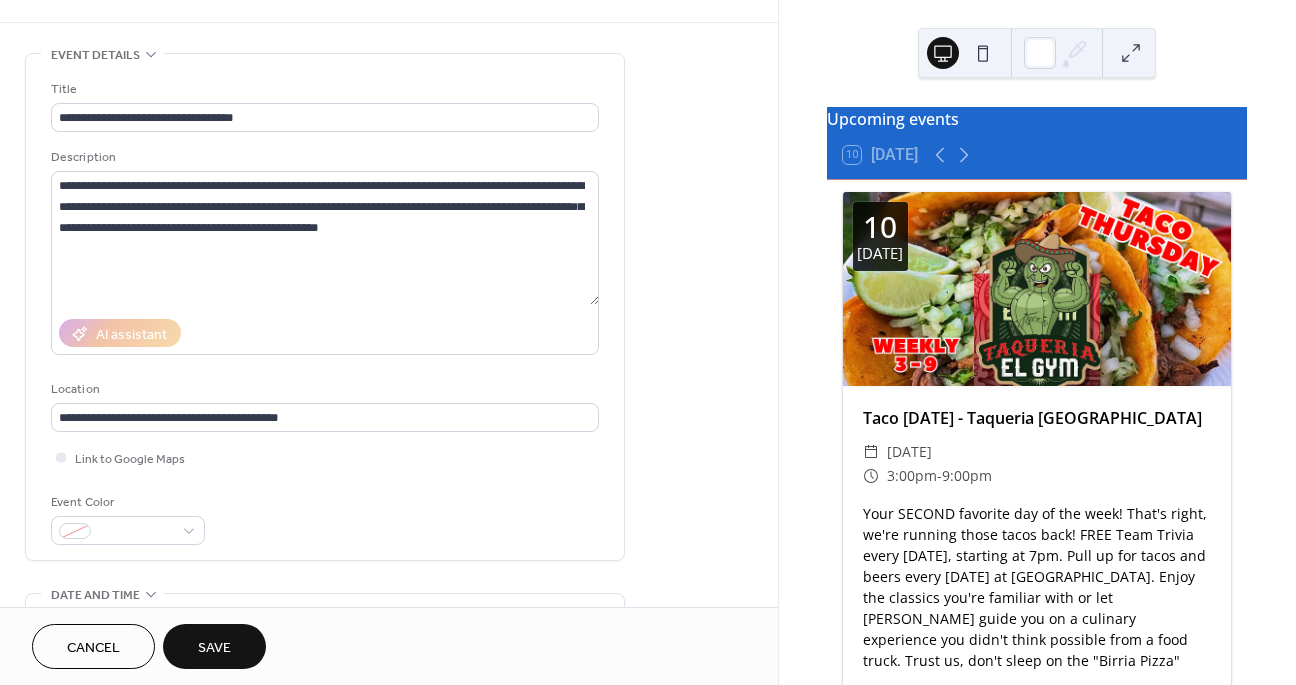 scroll, scrollTop: 0, scrollLeft: 0, axis: both 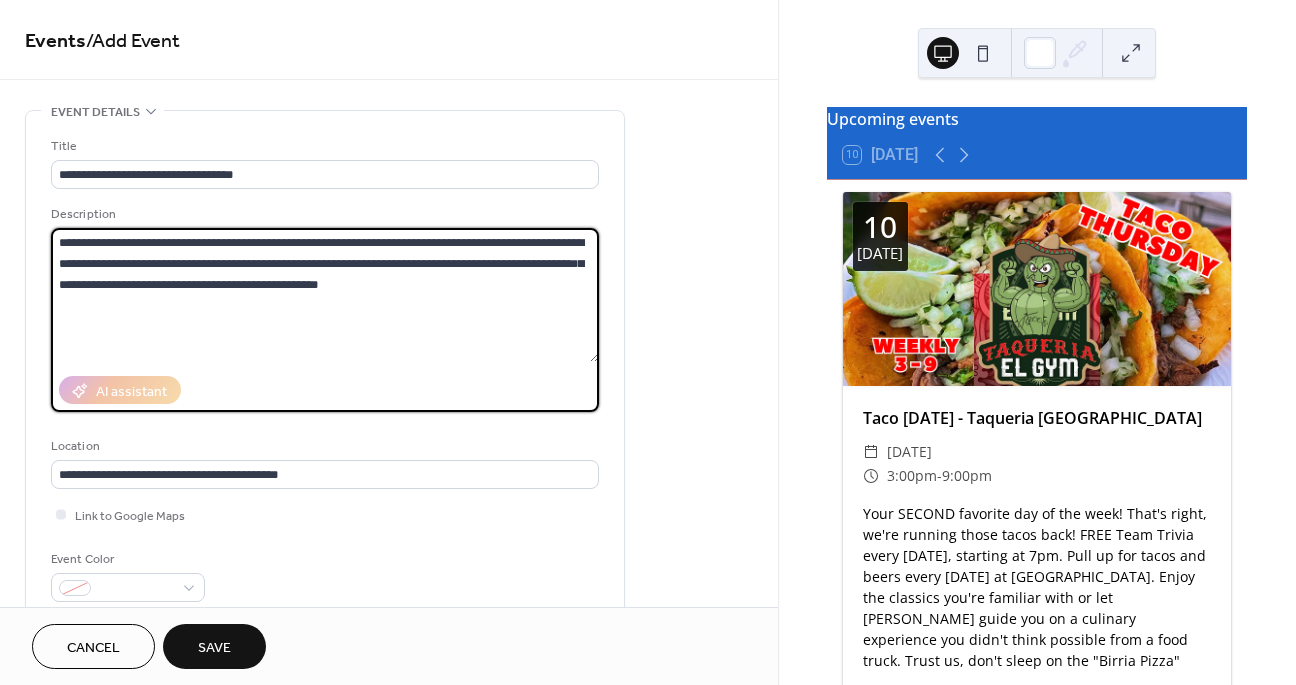 click on "**********" at bounding box center [325, 295] 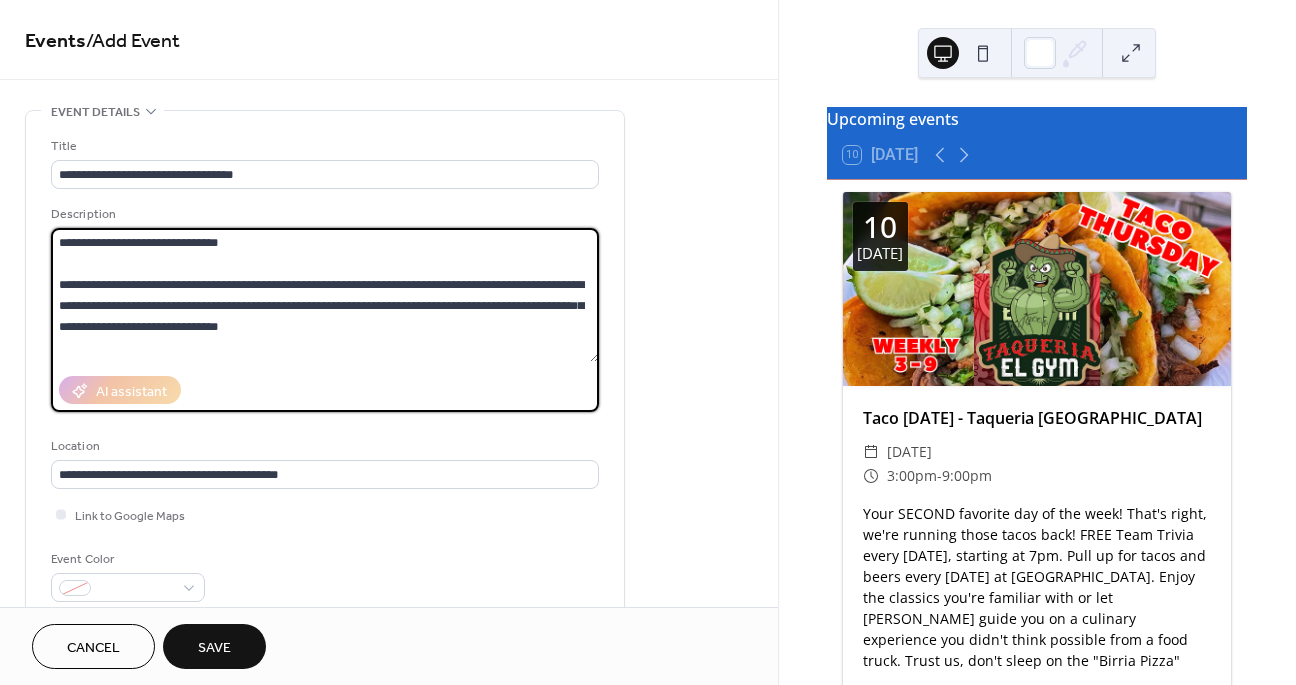 drag, startPoint x: 257, startPoint y: 256, endPoint x: 28, endPoint y: 224, distance: 231.225 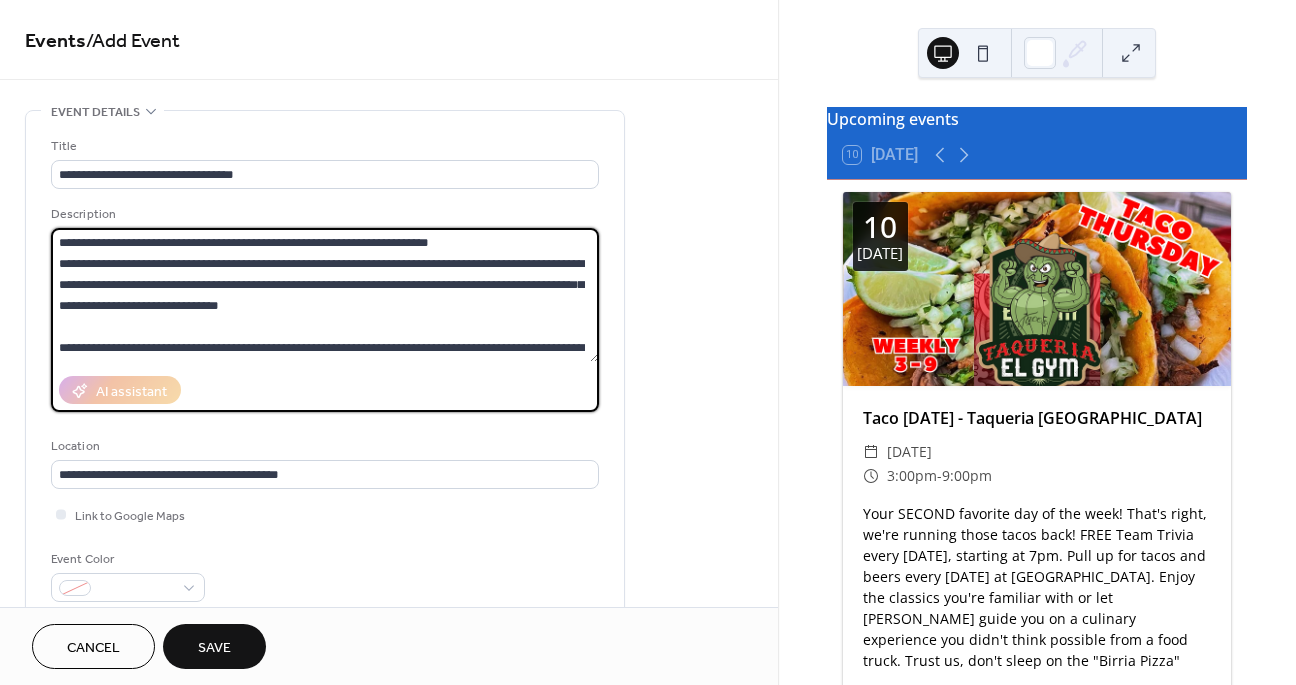 click on "**********" at bounding box center (325, 295) 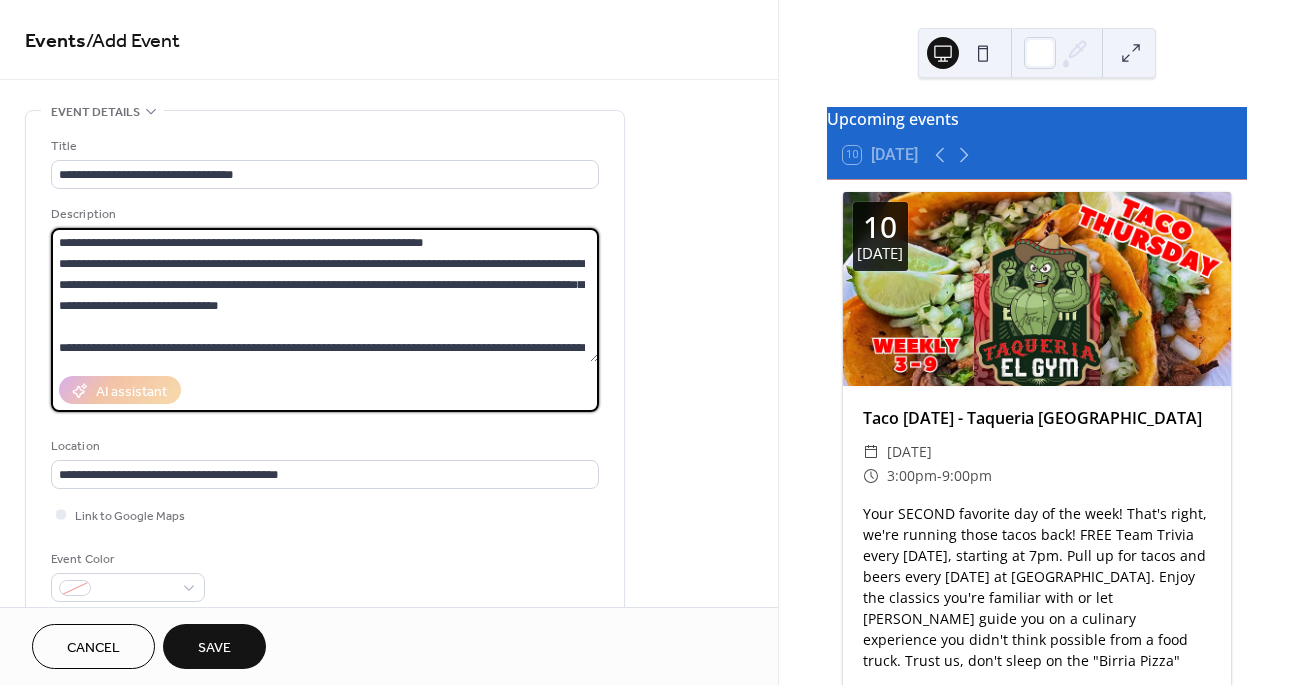 click on "**********" at bounding box center [325, 295] 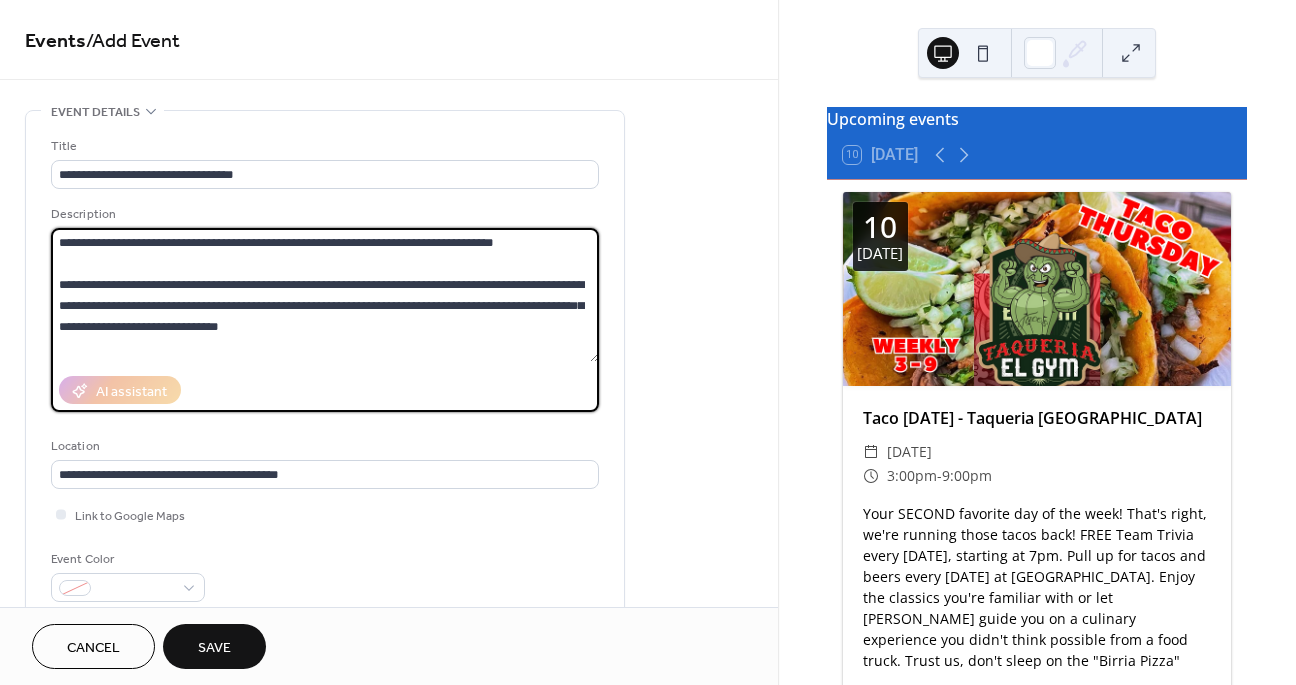 scroll, scrollTop: 63, scrollLeft: 0, axis: vertical 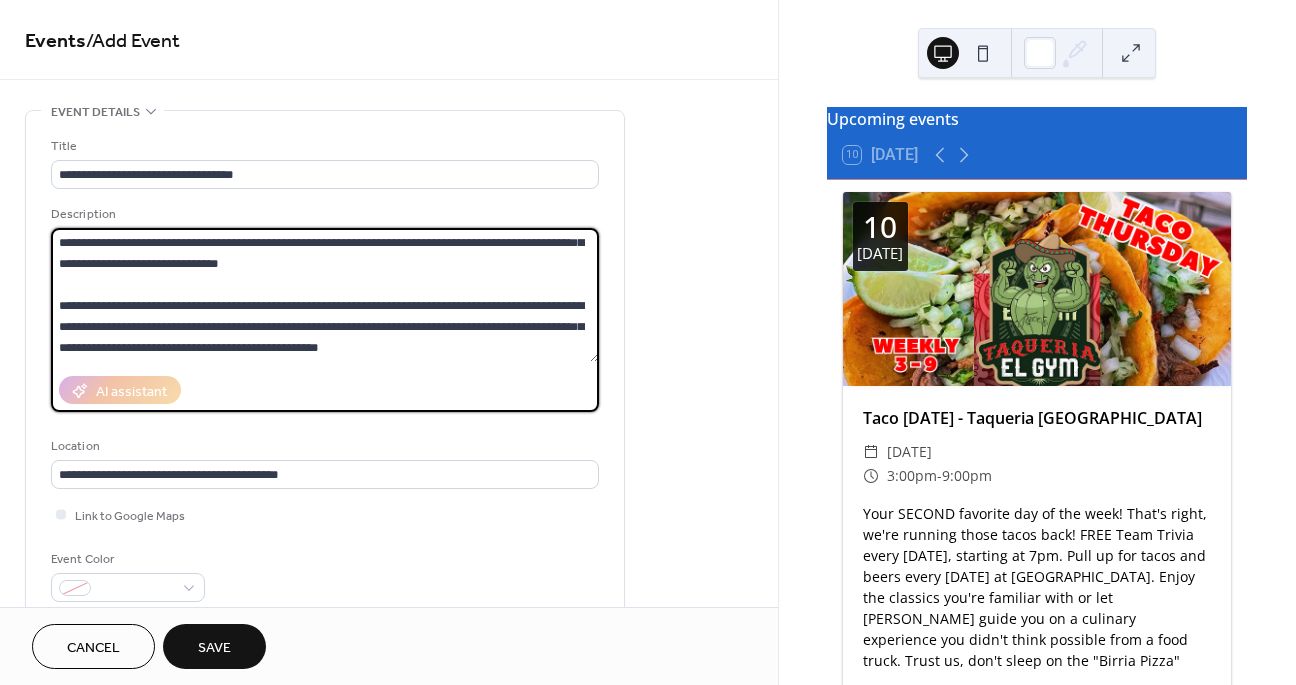 click on "**********" at bounding box center (325, 295) 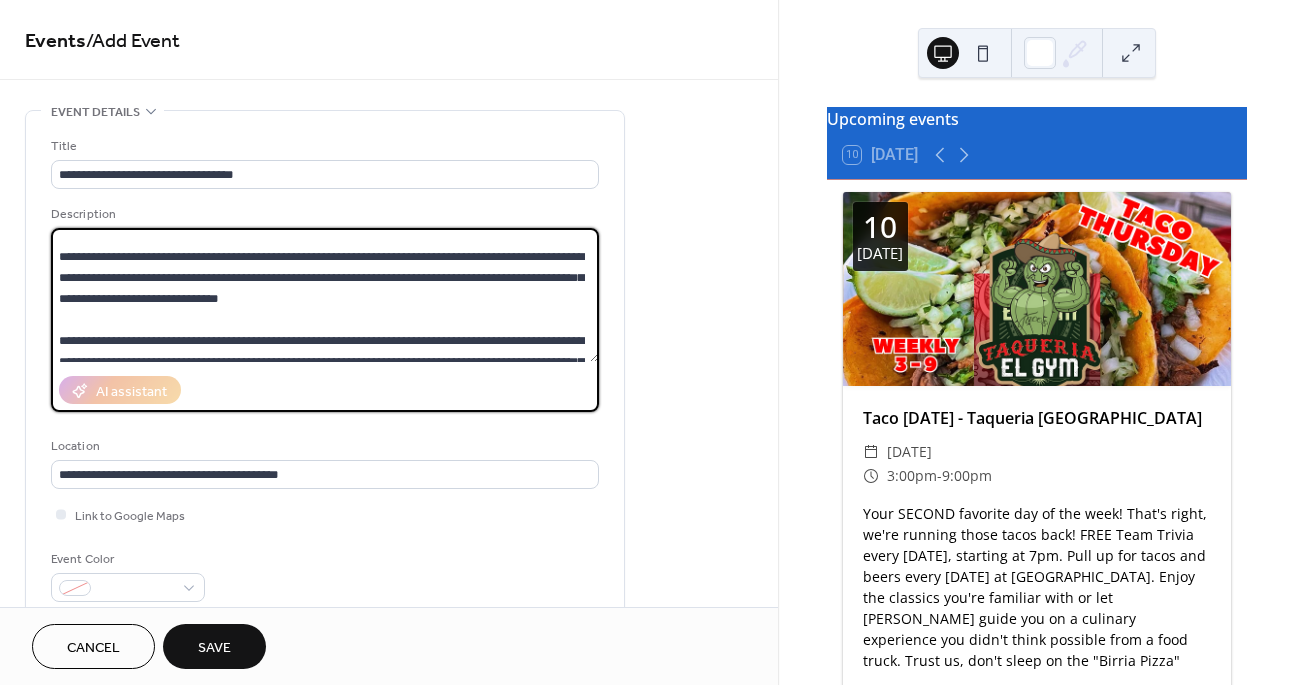 scroll, scrollTop: 32, scrollLeft: 0, axis: vertical 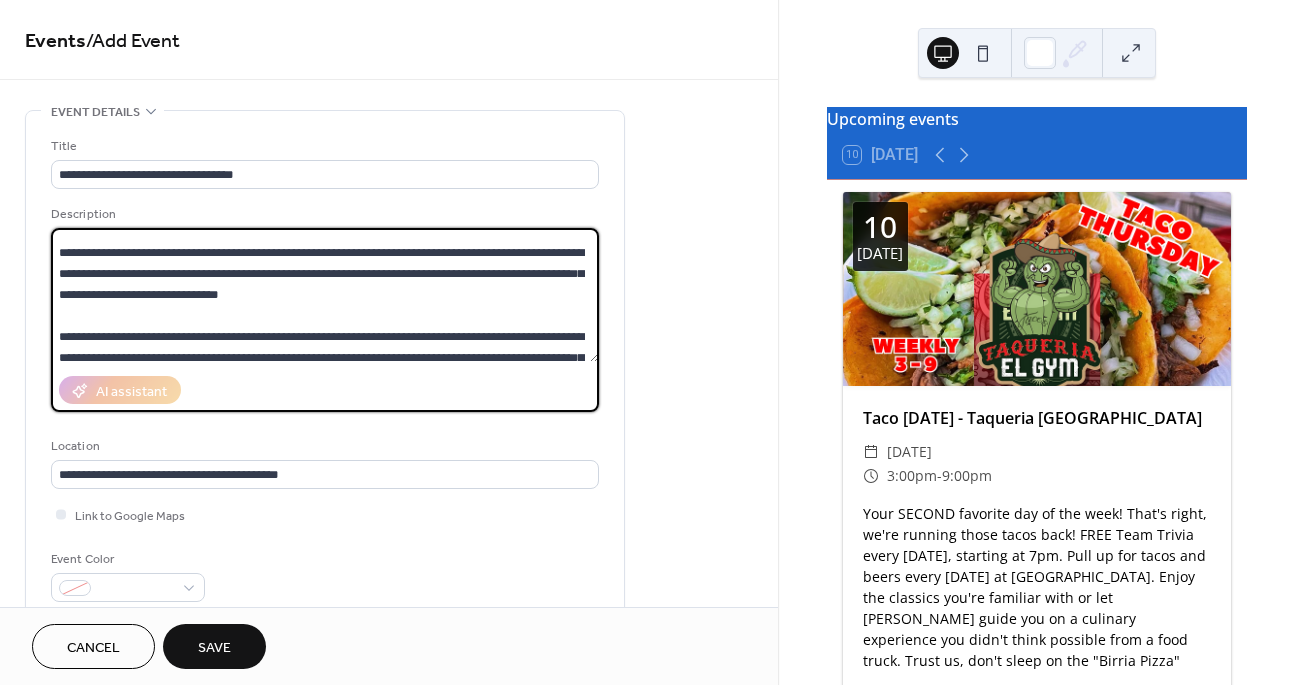 click on "**********" at bounding box center [325, 295] 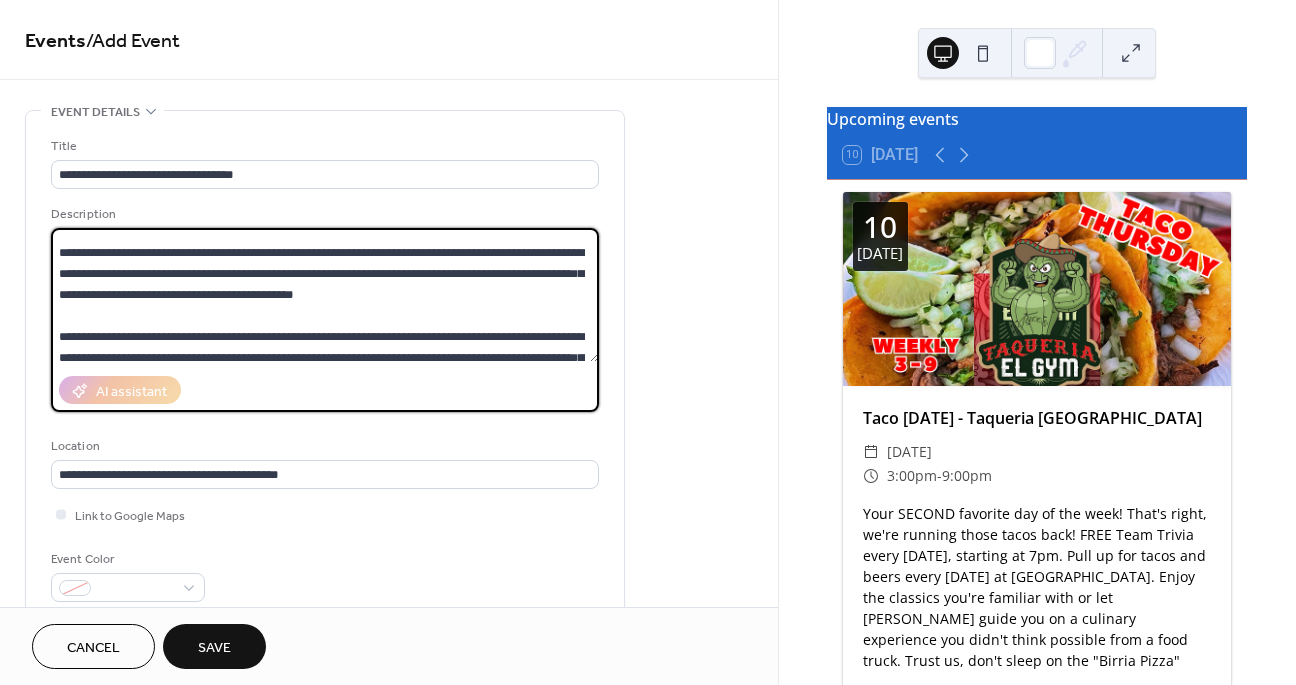 click on "**********" at bounding box center (325, 295) 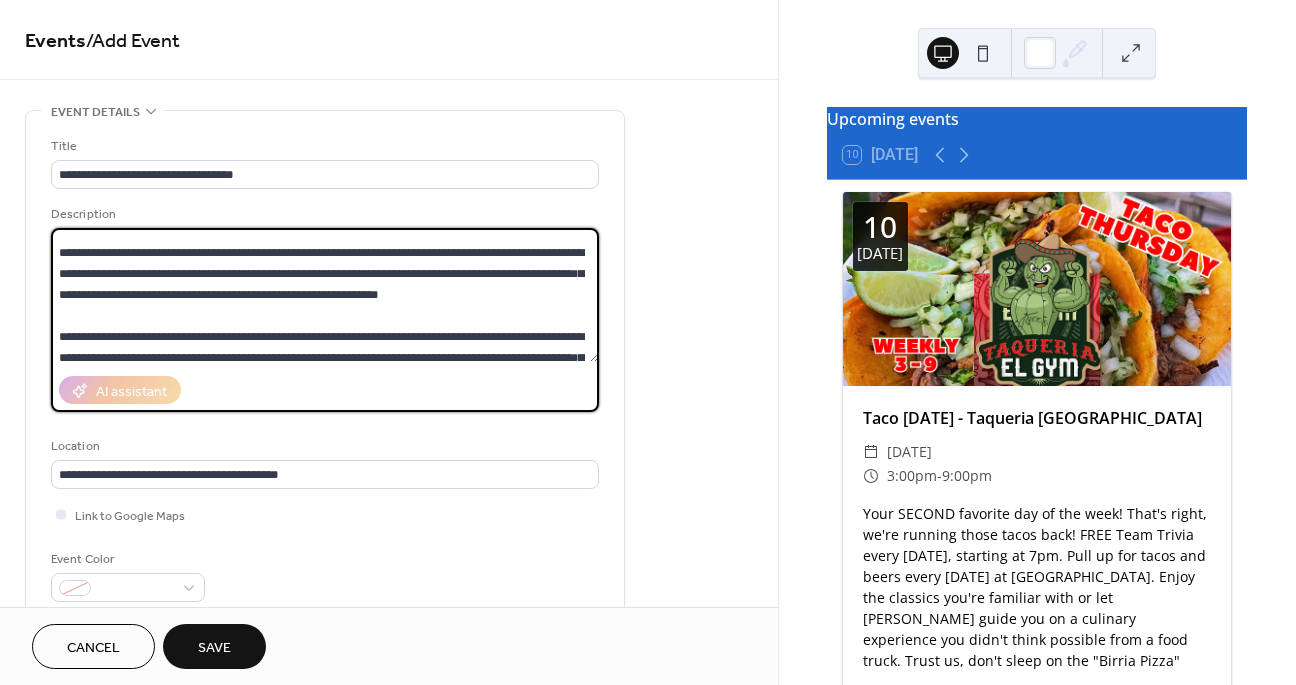 click on "**********" at bounding box center [325, 295] 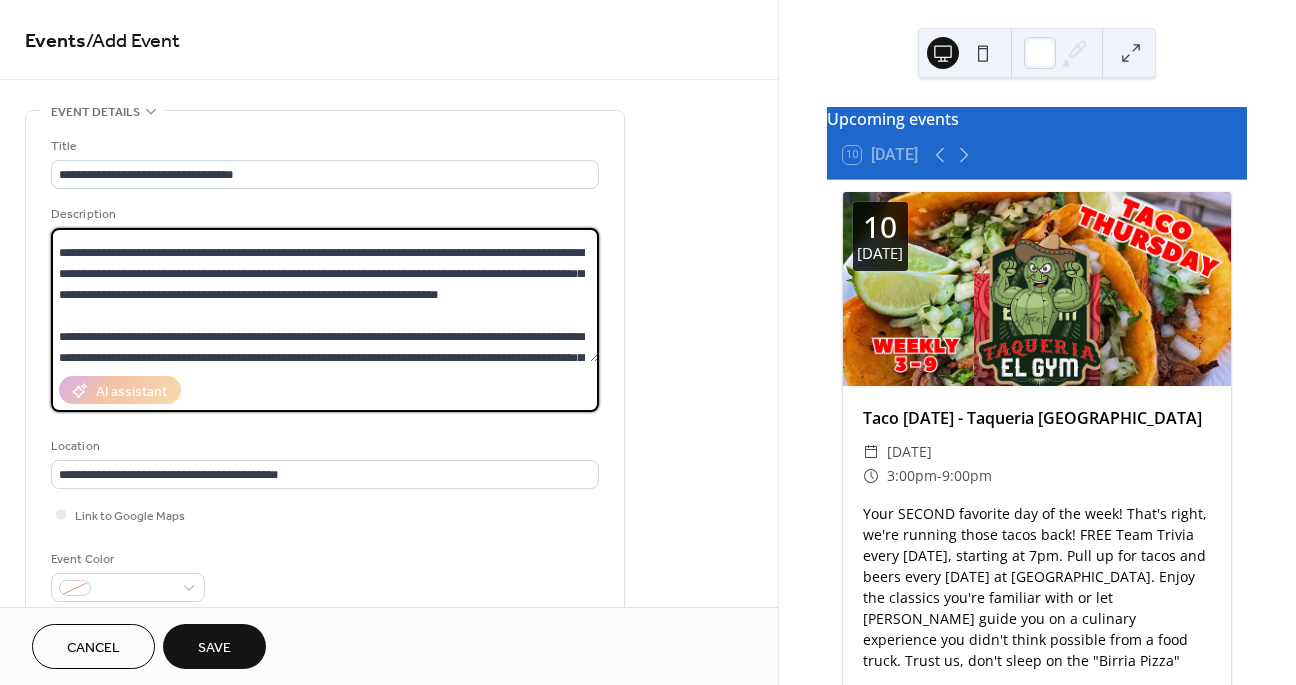 drag, startPoint x: 530, startPoint y: 297, endPoint x: 556, endPoint y: 276, distance: 33.42155 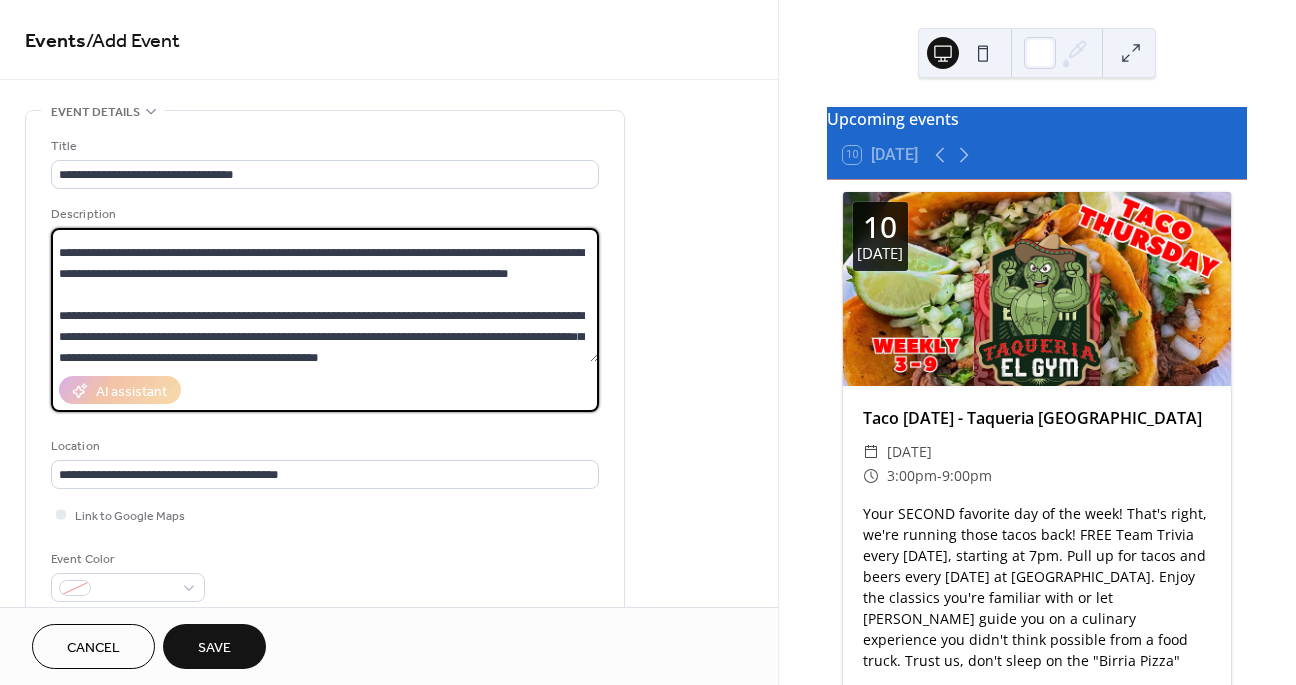 click on "**********" at bounding box center [325, 295] 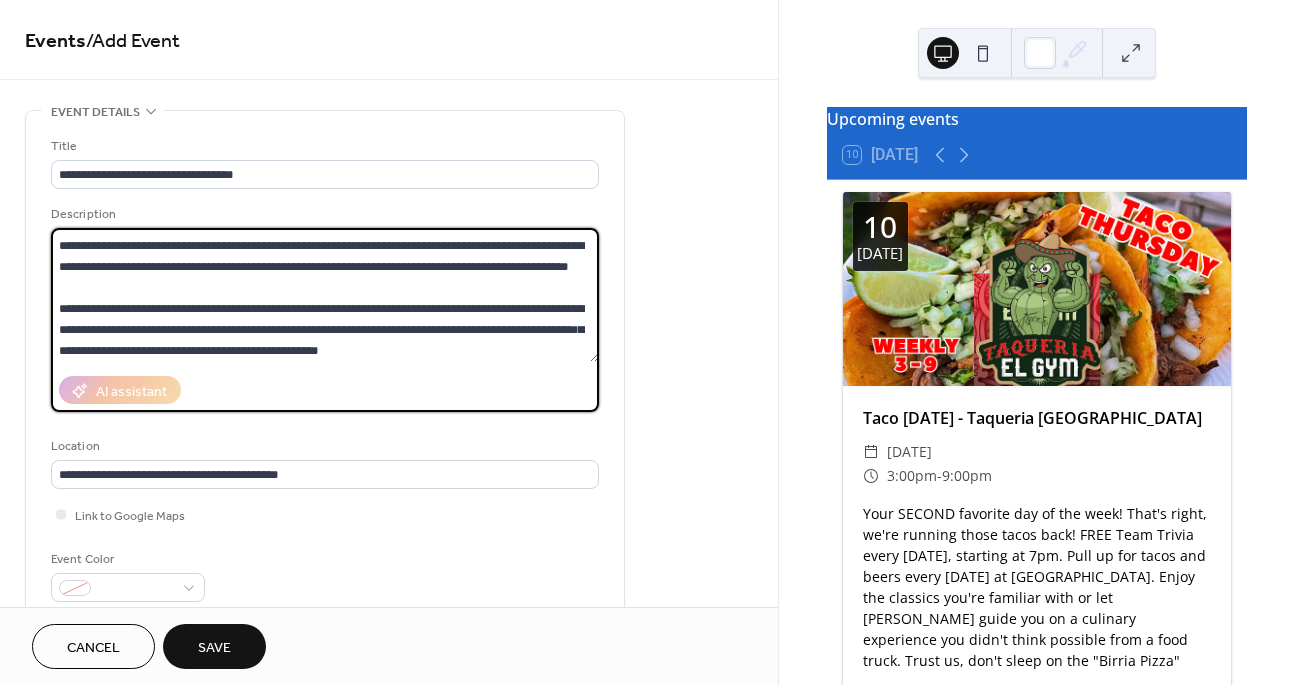 scroll, scrollTop: 48, scrollLeft: 0, axis: vertical 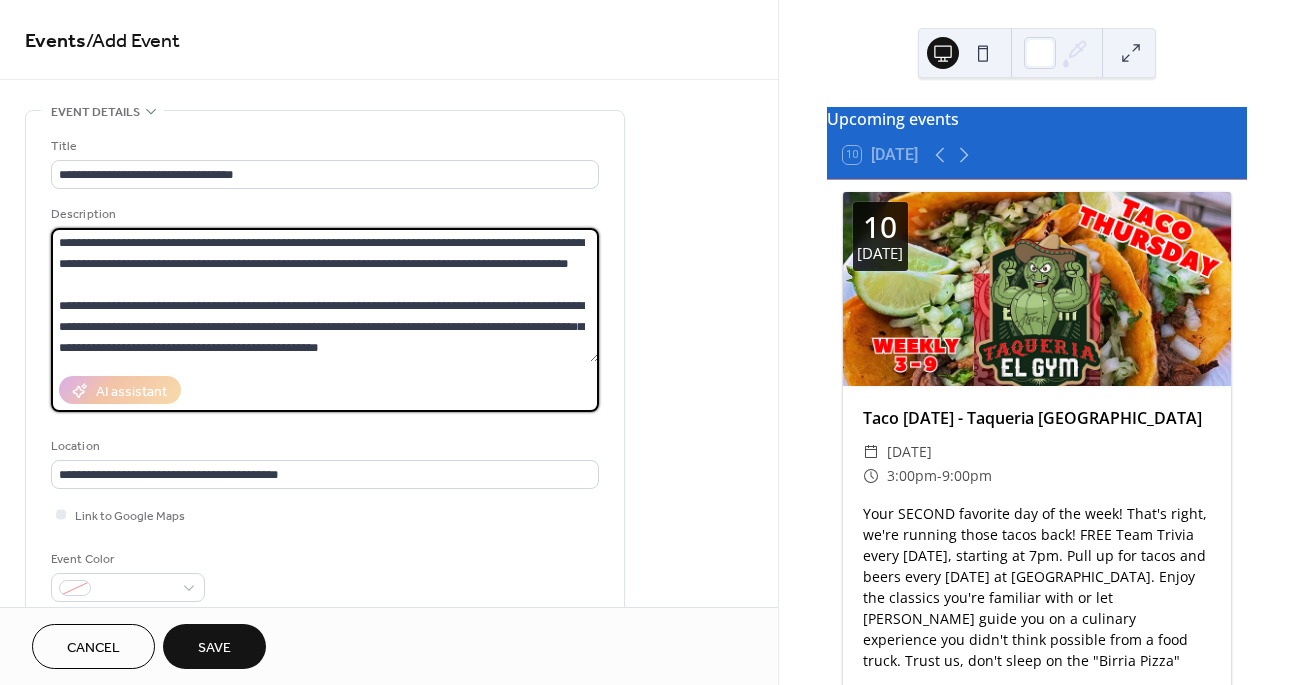 click on "**********" at bounding box center [325, 295] 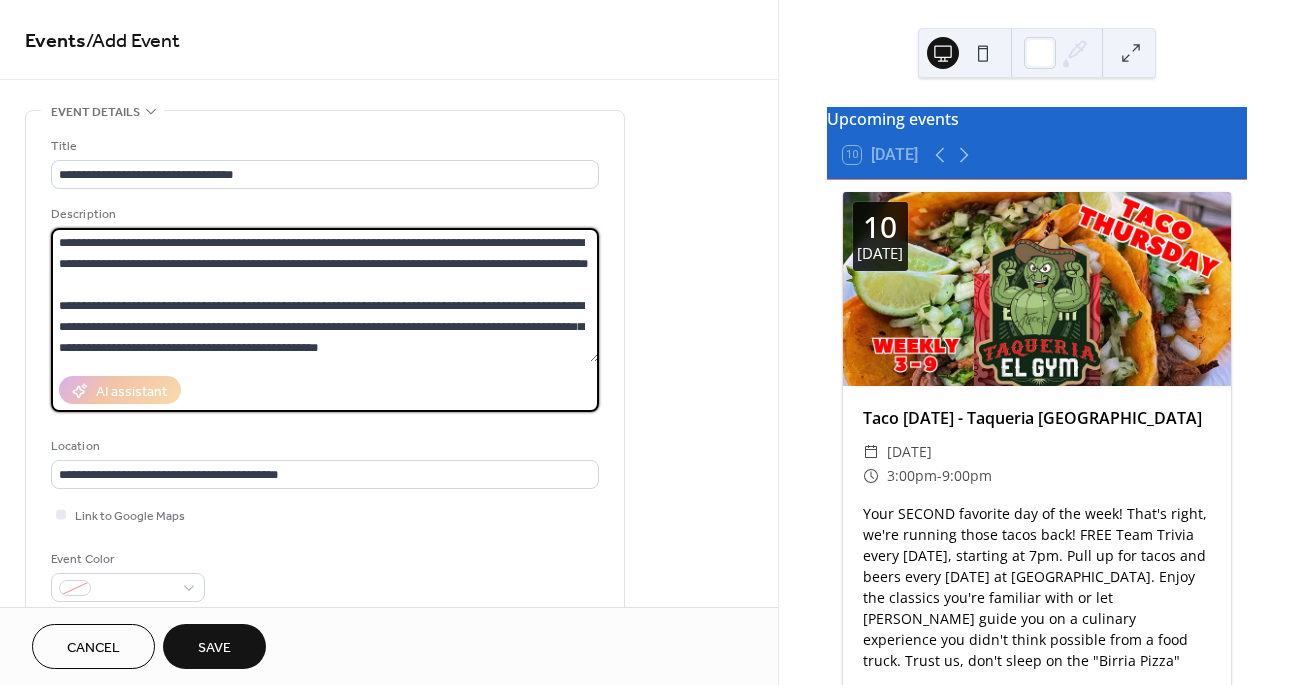 drag, startPoint x: 550, startPoint y: 275, endPoint x: 548, endPoint y: 257, distance: 18.110771 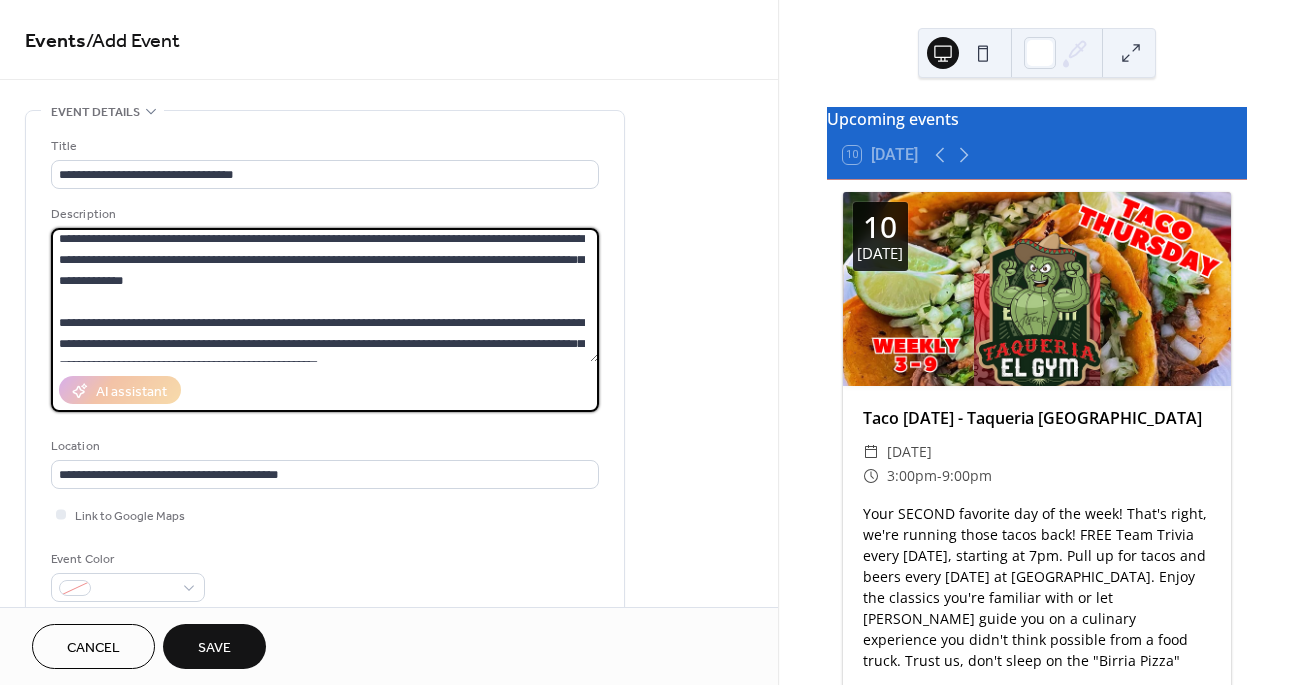 scroll, scrollTop: 36, scrollLeft: 0, axis: vertical 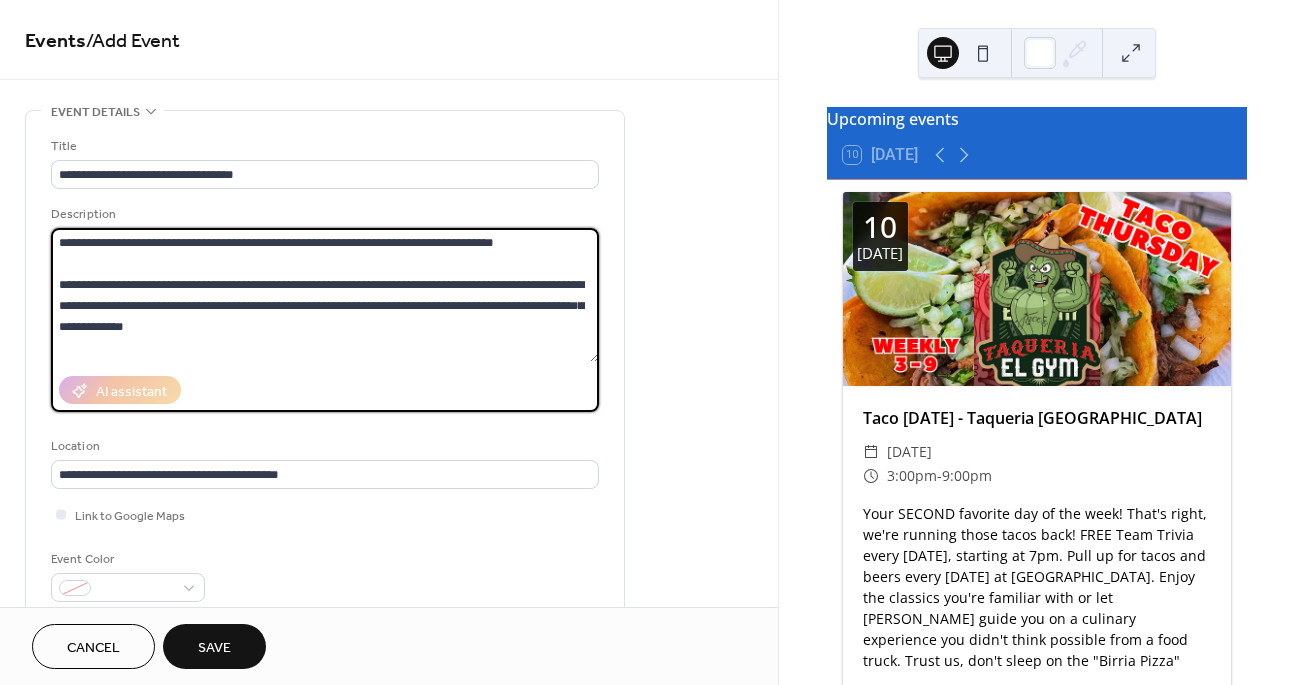 drag, startPoint x: 249, startPoint y: 268, endPoint x: 459, endPoint y: 304, distance: 213.06337 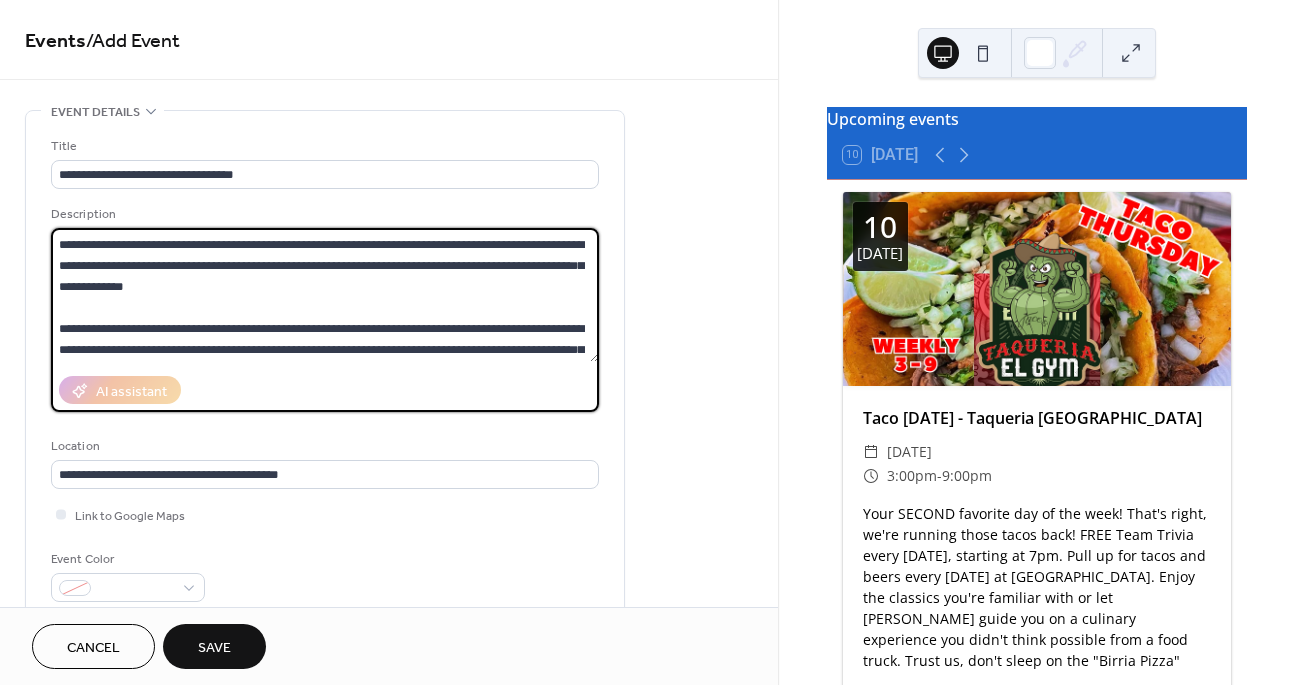 scroll, scrollTop: 41, scrollLeft: 0, axis: vertical 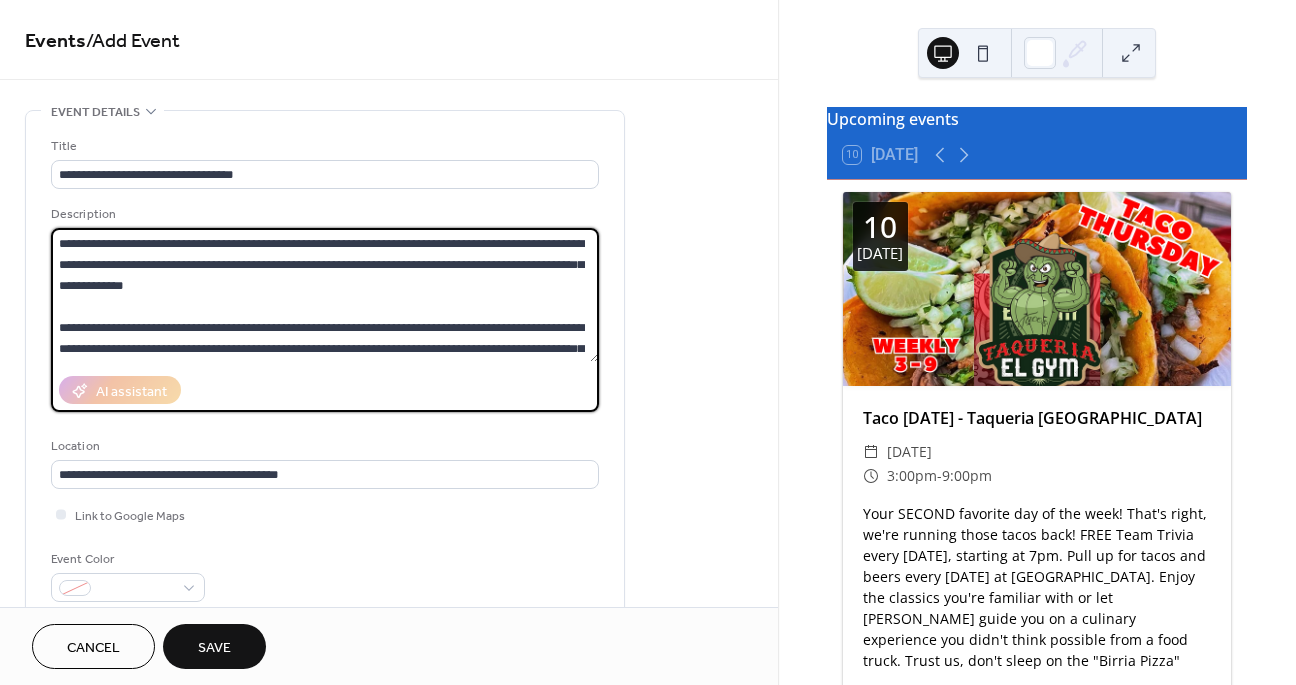 click on "**********" at bounding box center (325, 295) 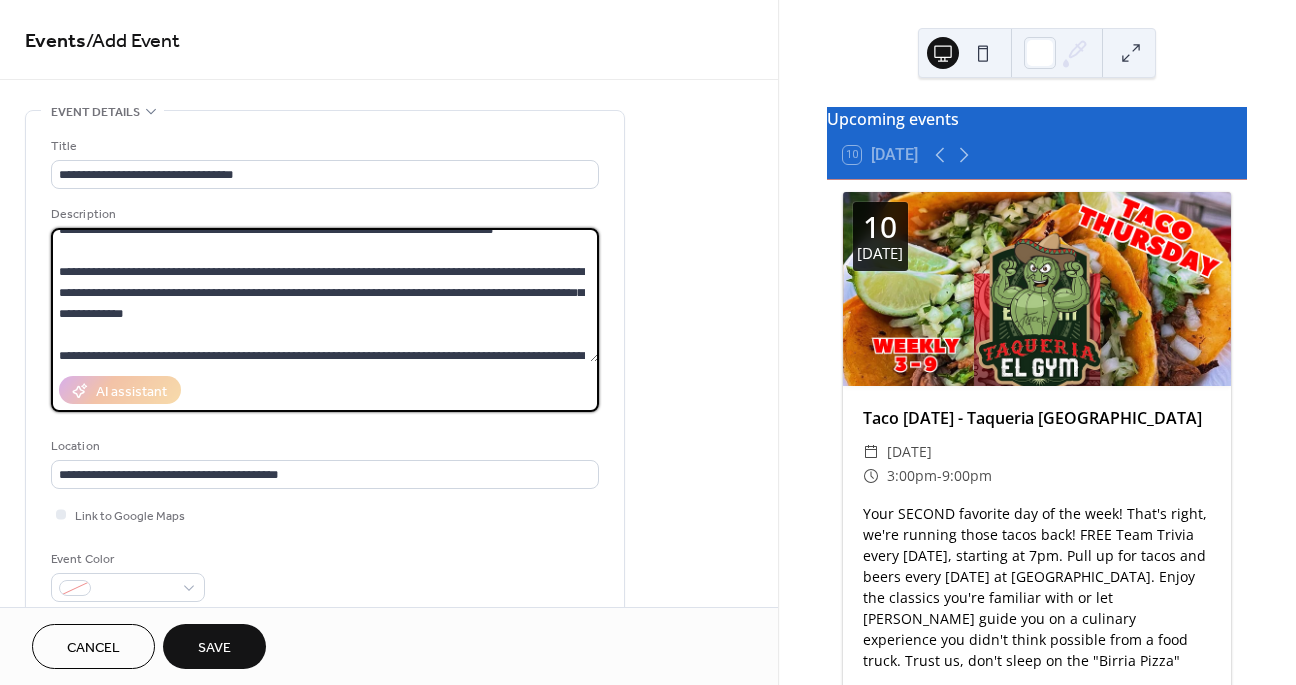 click on "**********" at bounding box center (325, 295) 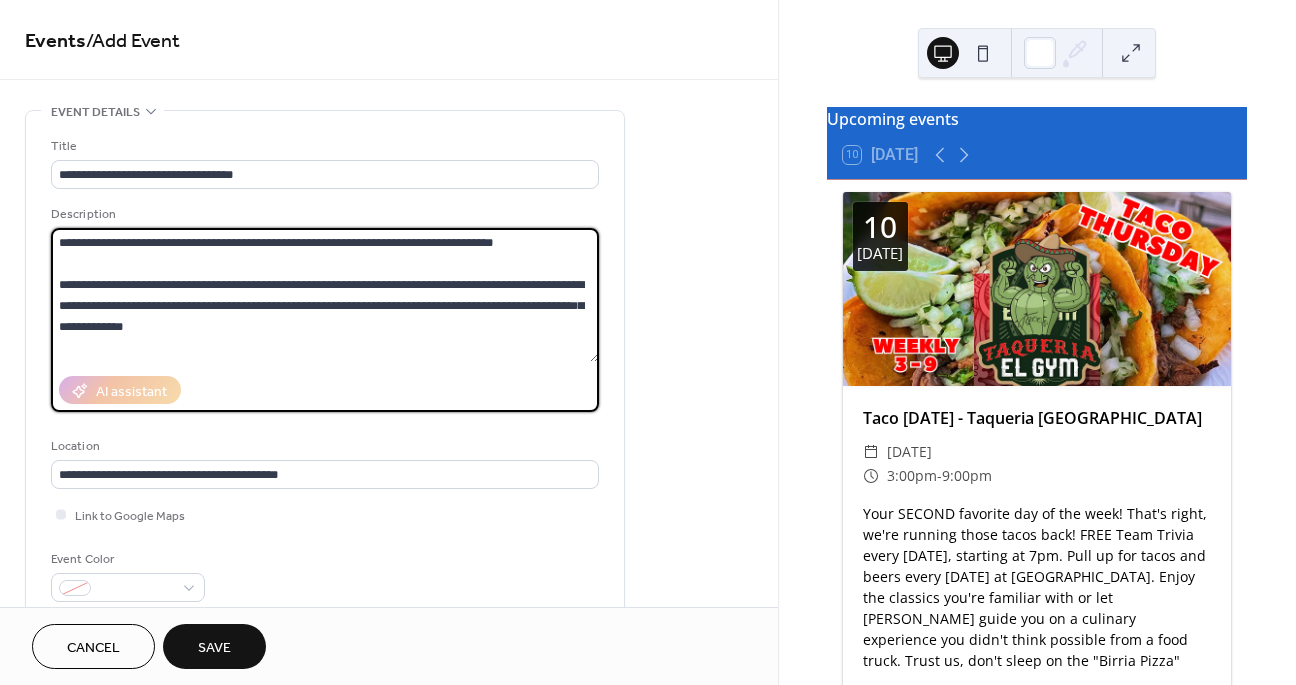 scroll, scrollTop: 2, scrollLeft: 0, axis: vertical 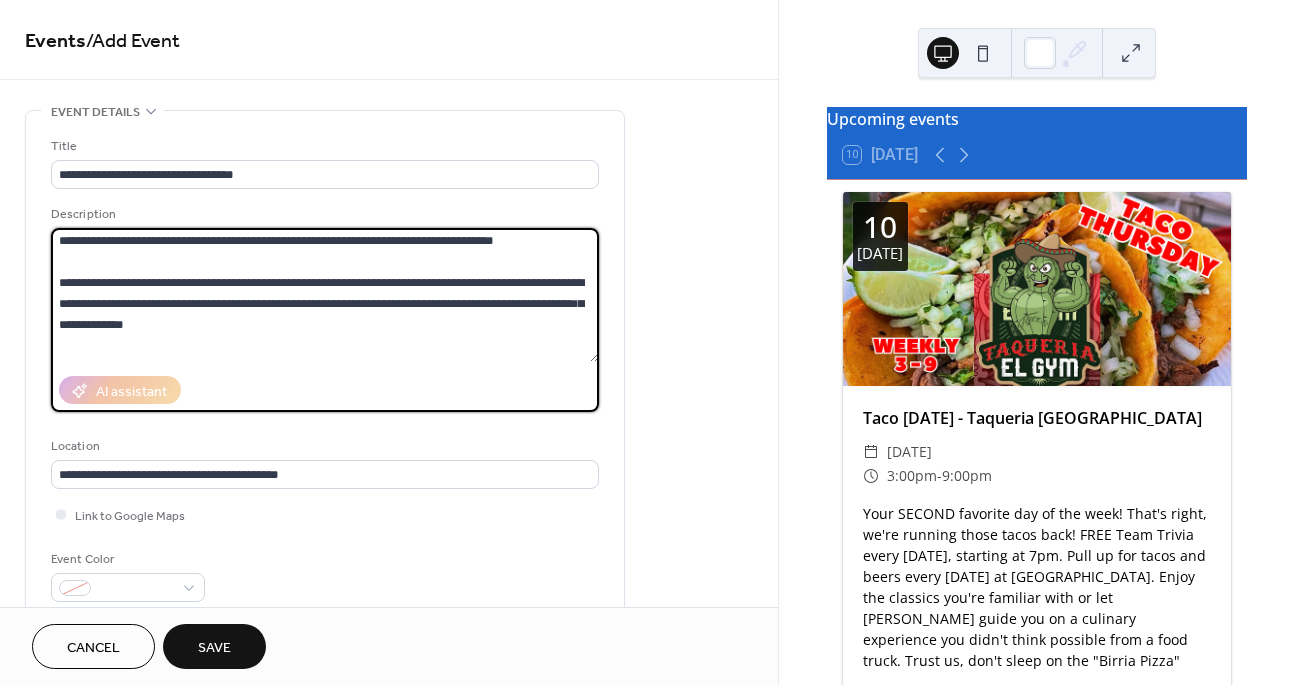 drag, startPoint x: 251, startPoint y: 303, endPoint x: 202, endPoint y: 307, distance: 49.162994 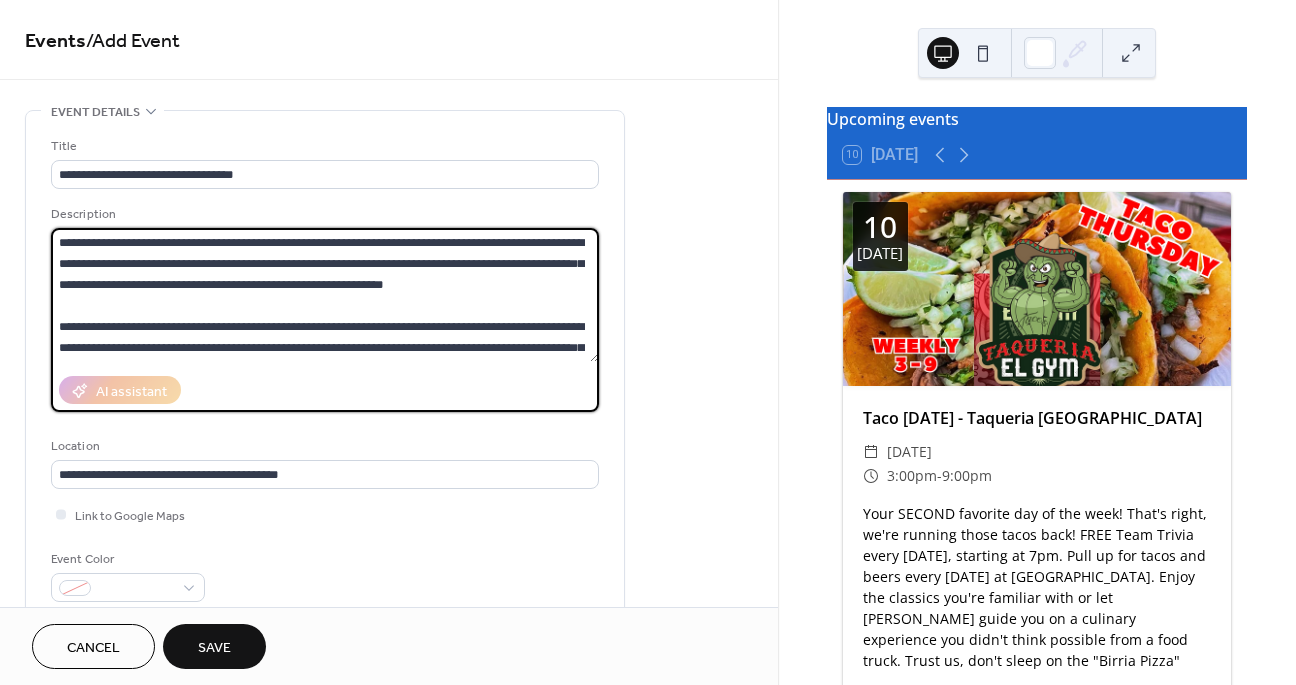 scroll, scrollTop: 63, scrollLeft: 0, axis: vertical 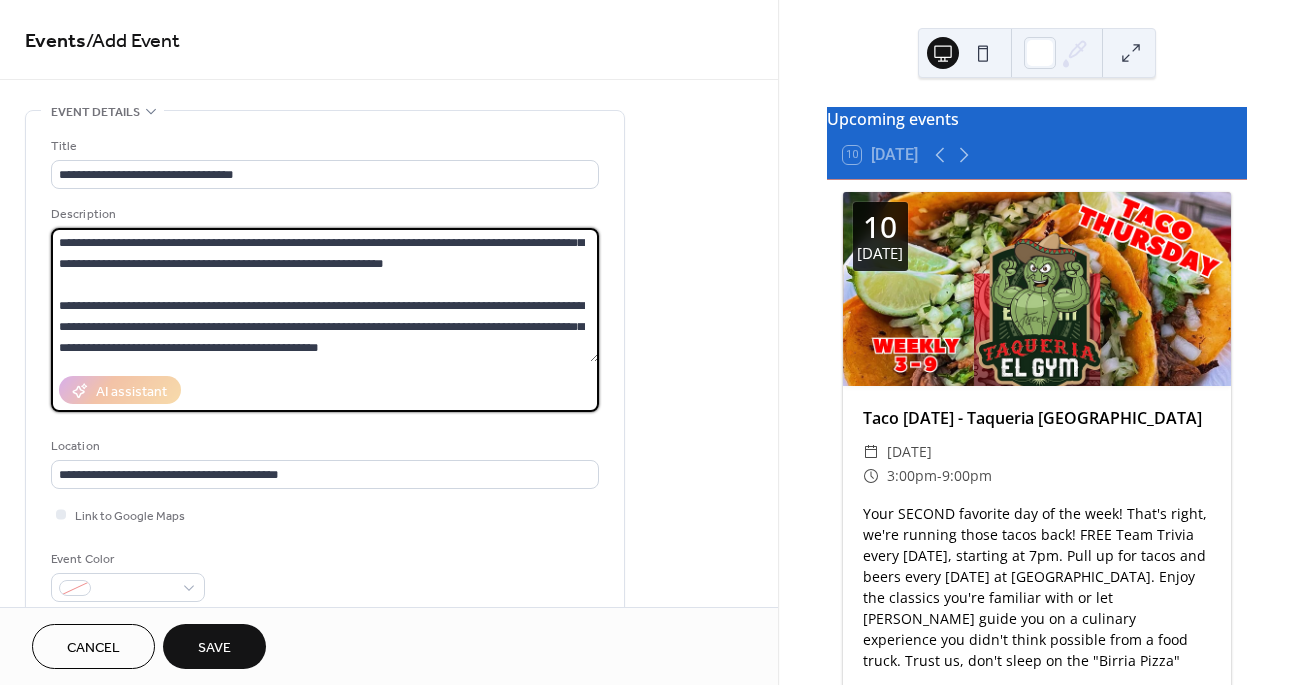 drag, startPoint x: 462, startPoint y: 353, endPoint x: 55, endPoint y: 299, distance: 410.56668 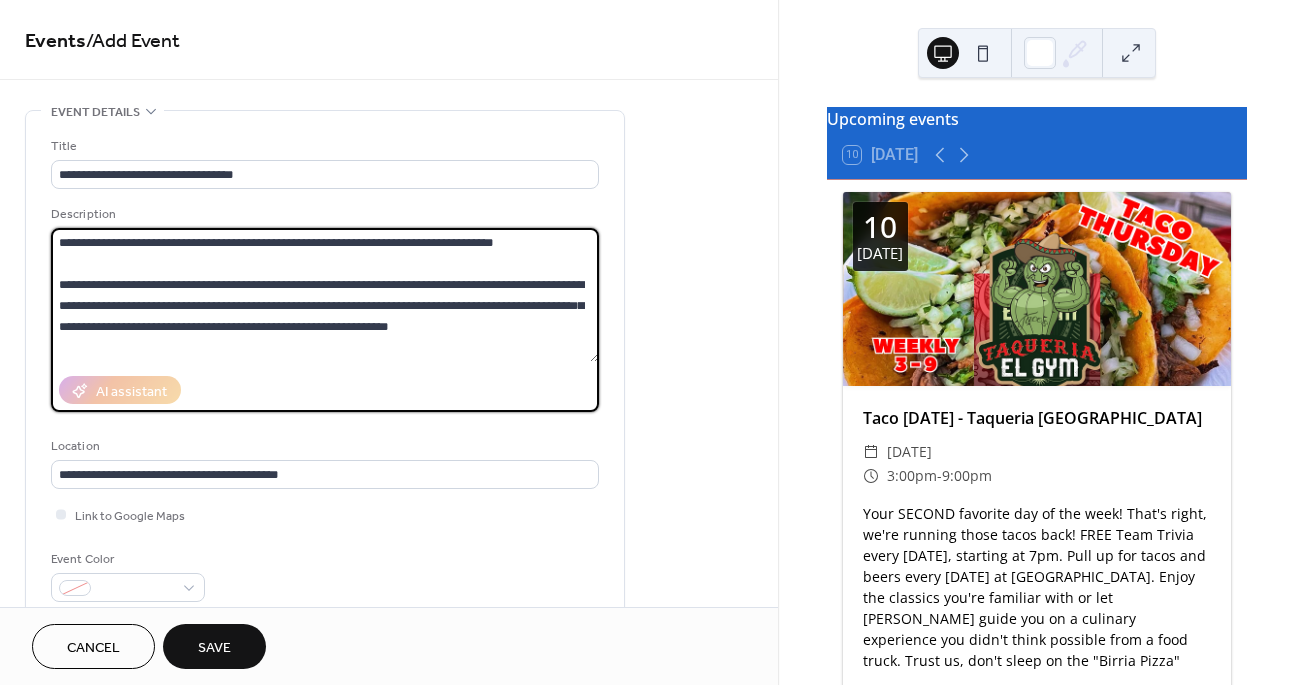 scroll, scrollTop: 0, scrollLeft: 0, axis: both 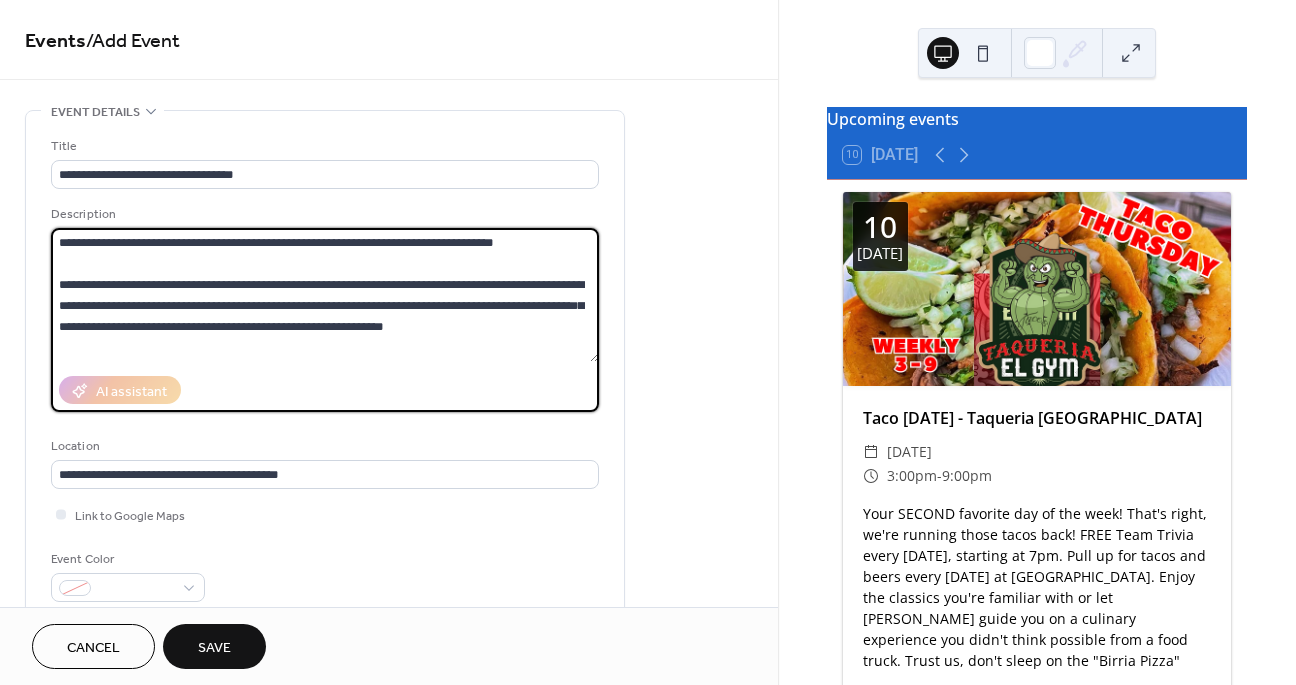 click on "**********" at bounding box center (325, 295) 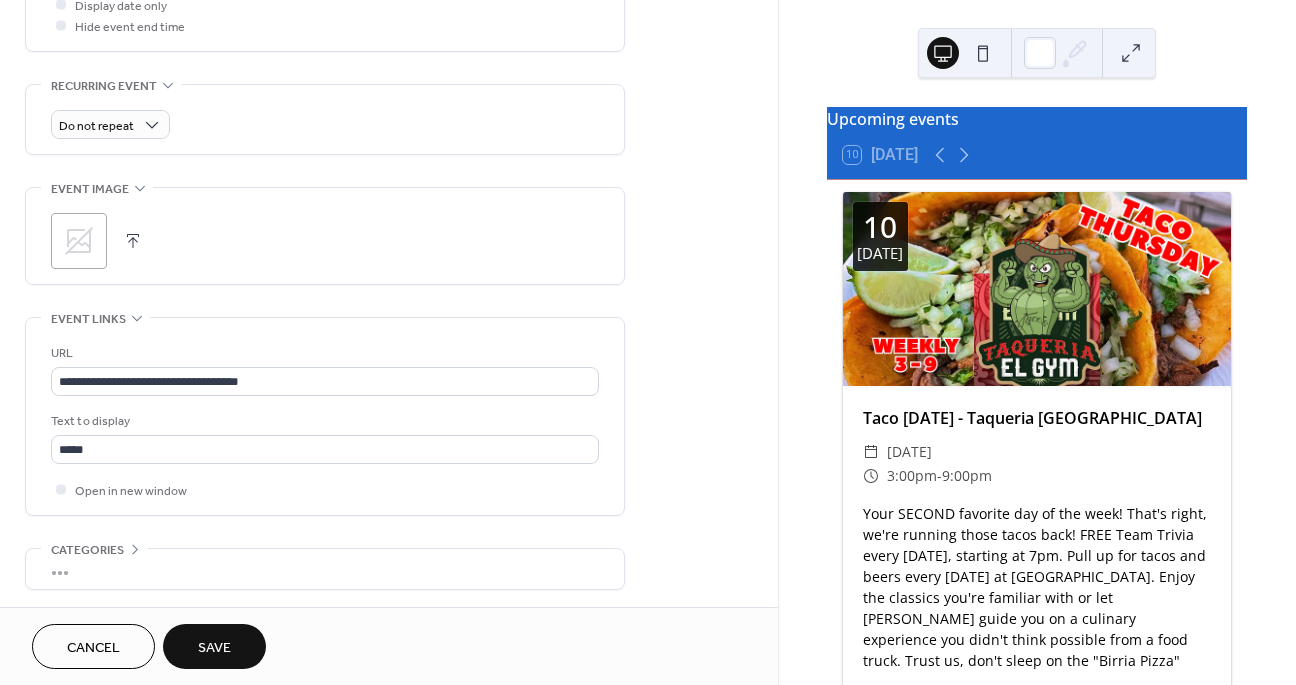 scroll, scrollTop: 814, scrollLeft: 0, axis: vertical 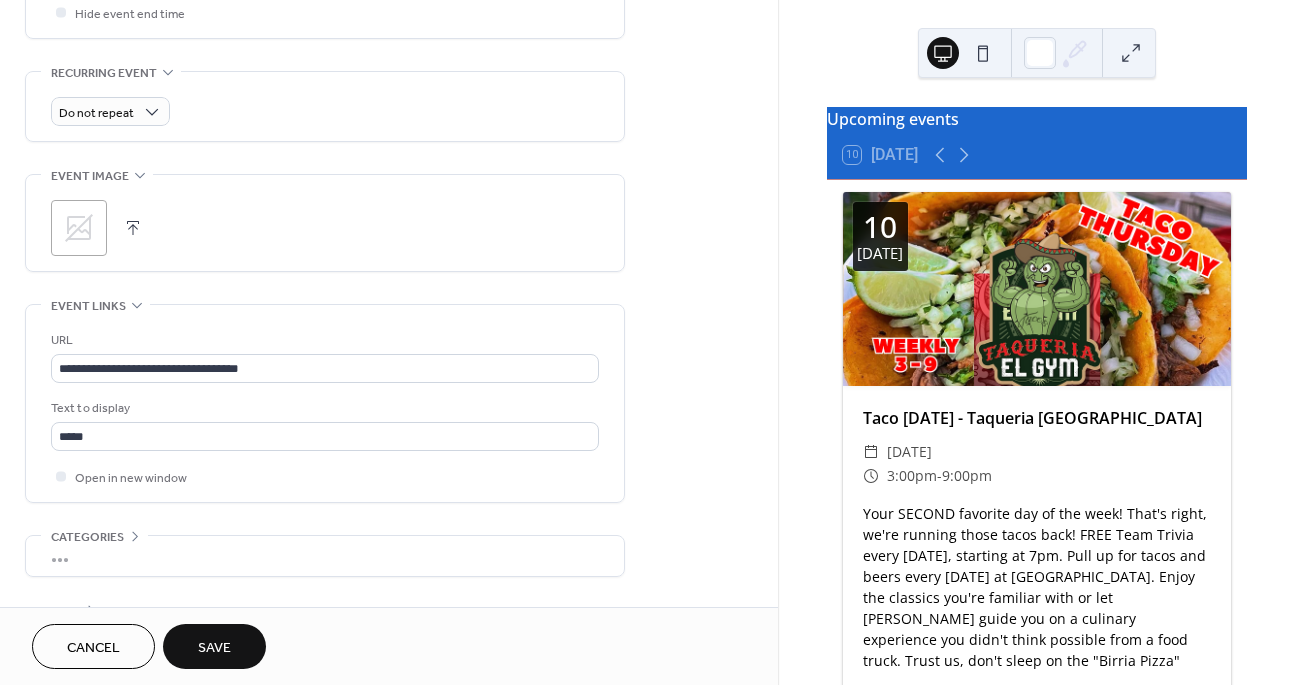 type on "**********" 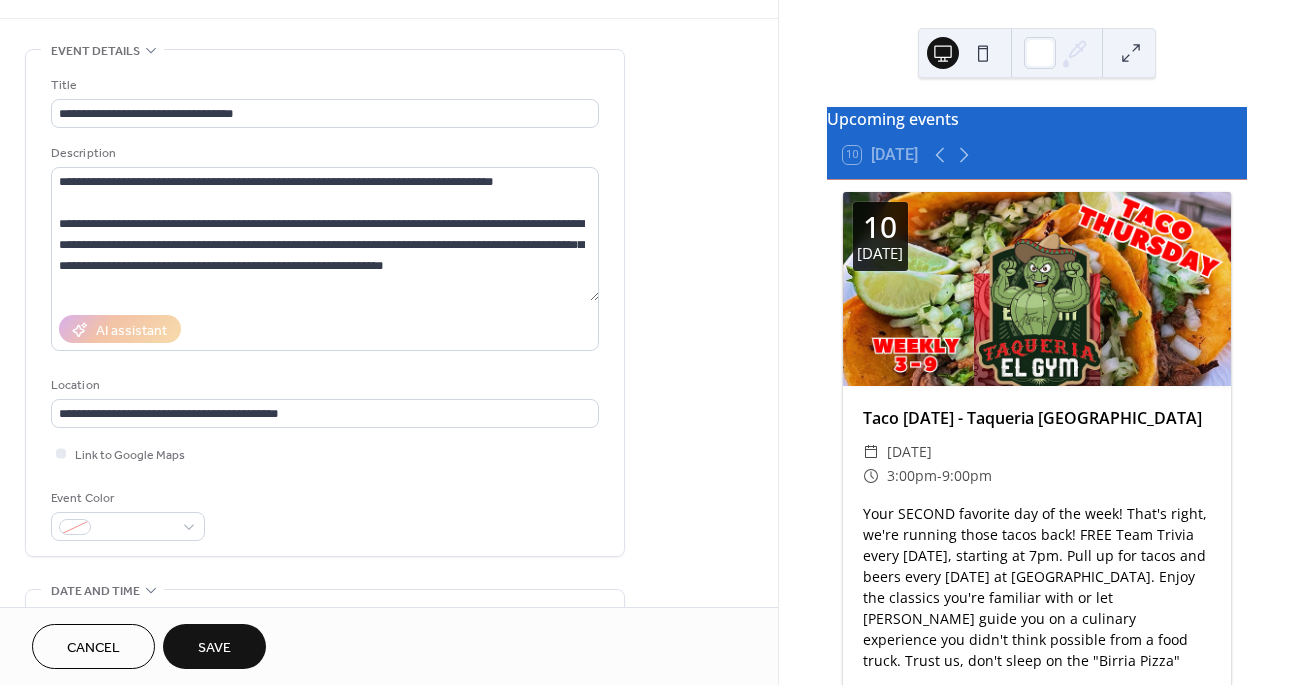 scroll, scrollTop: 58, scrollLeft: 0, axis: vertical 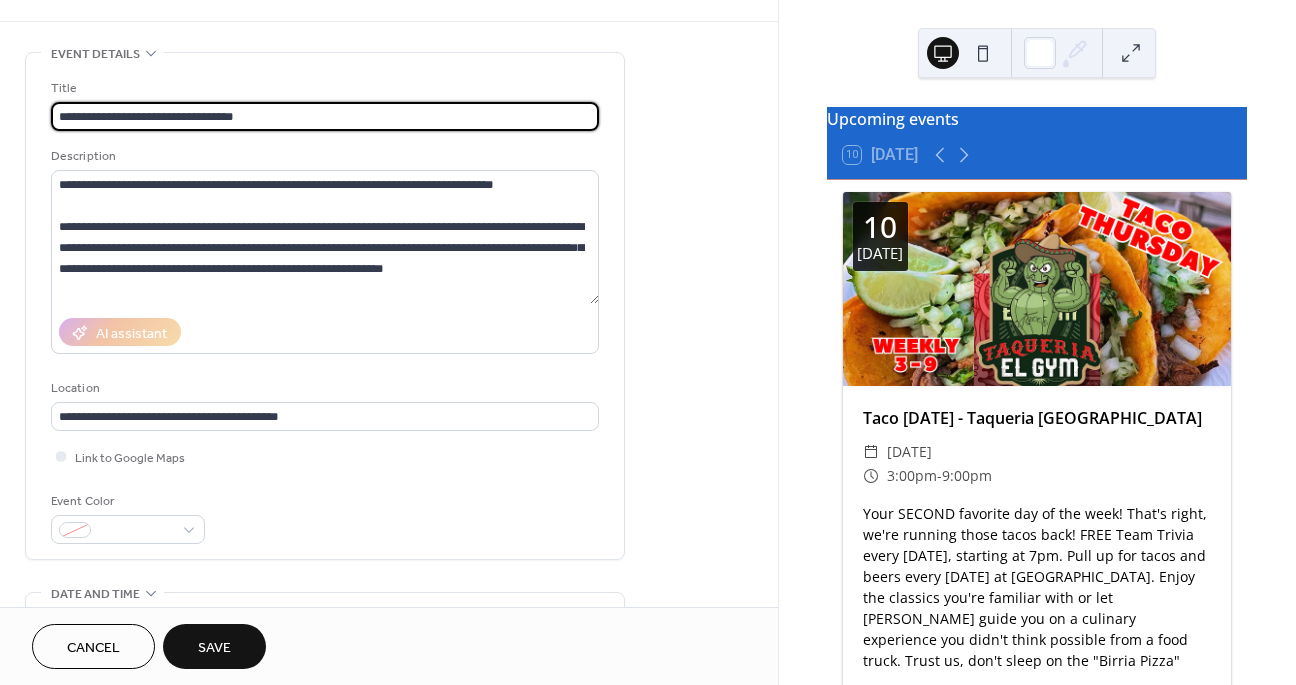 click on "**********" at bounding box center [325, 116] 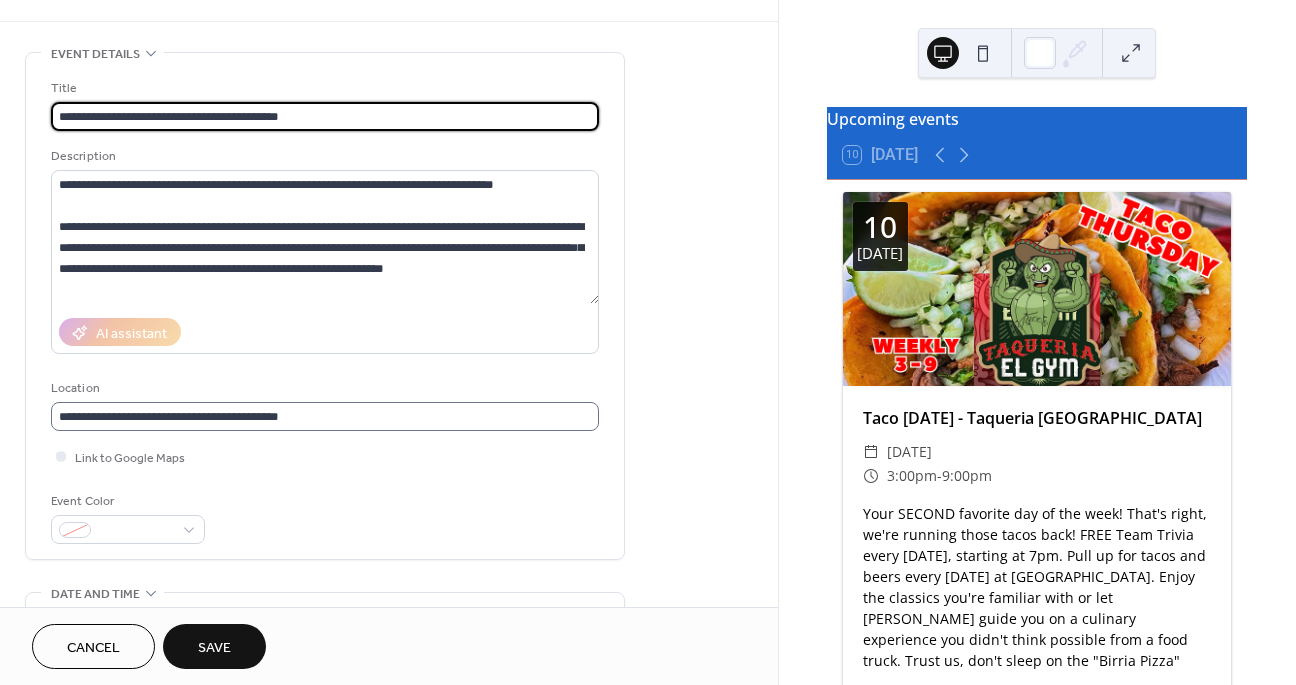 scroll, scrollTop: 1, scrollLeft: 0, axis: vertical 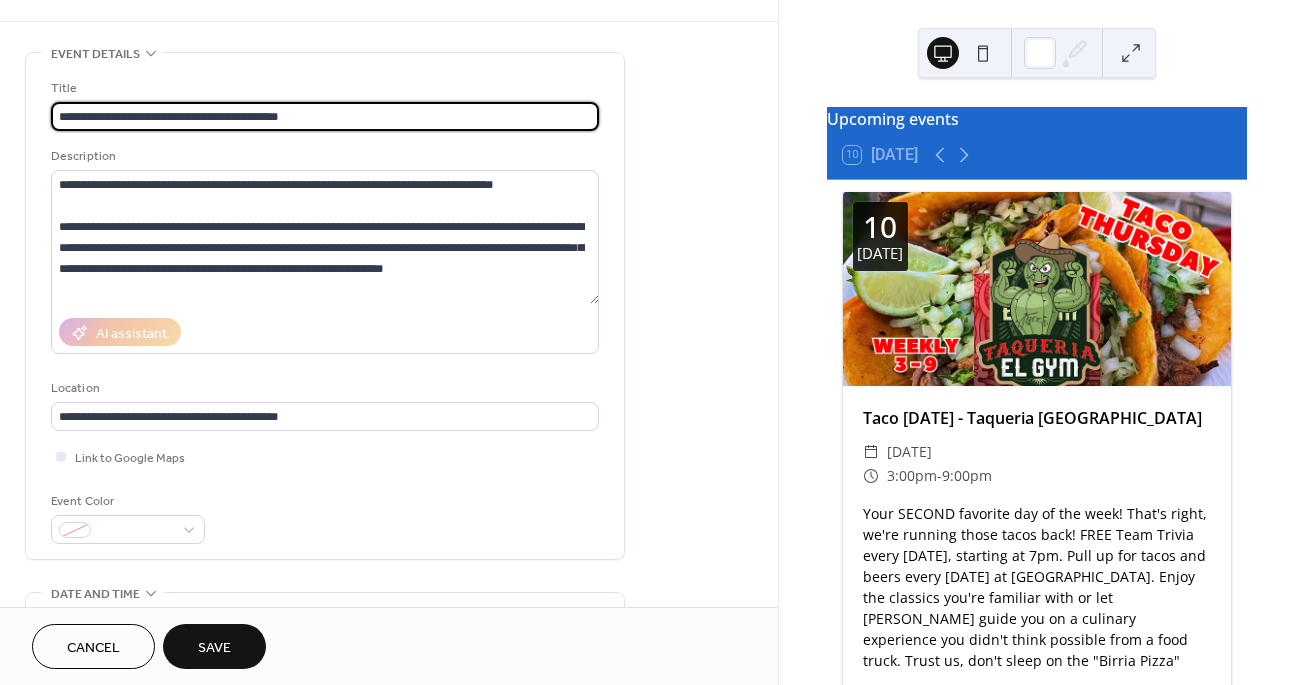 type on "**********" 